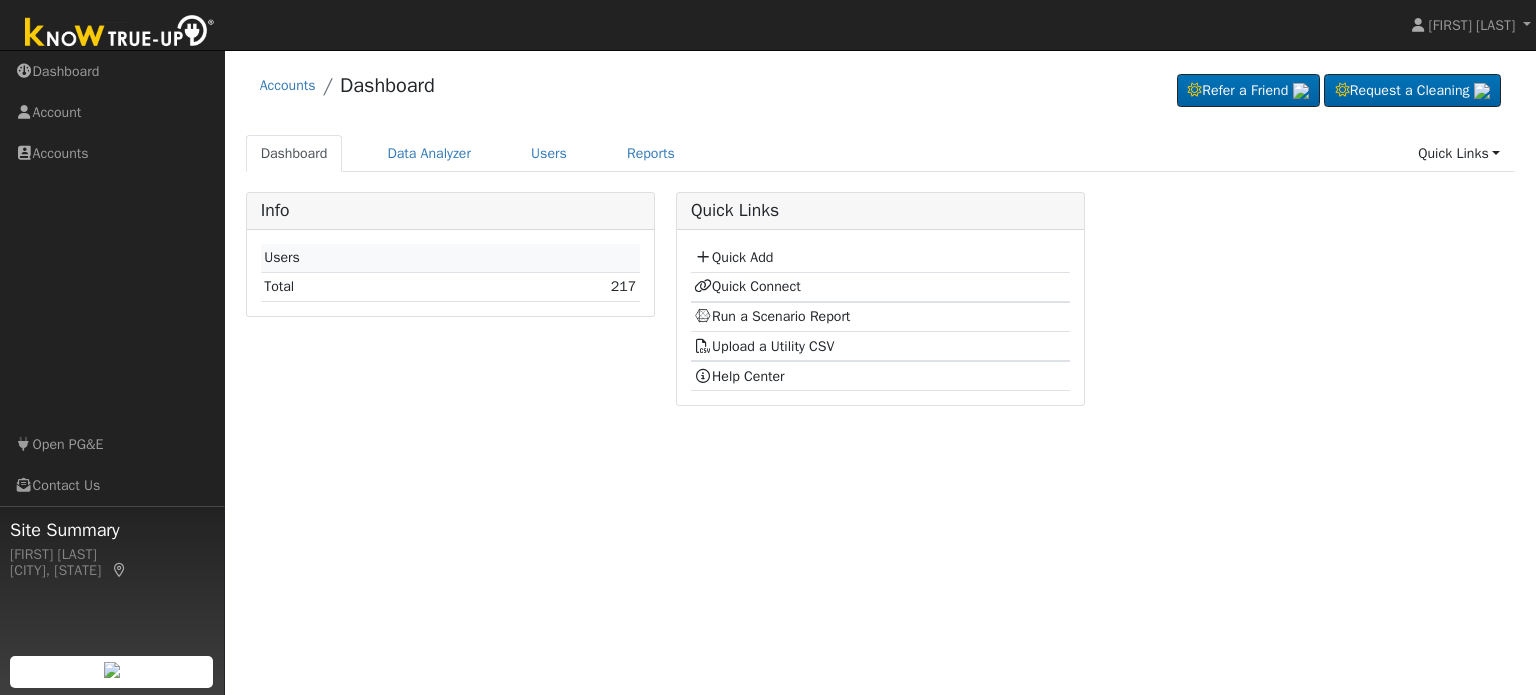 scroll, scrollTop: 0, scrollLeft: 0, axis: both 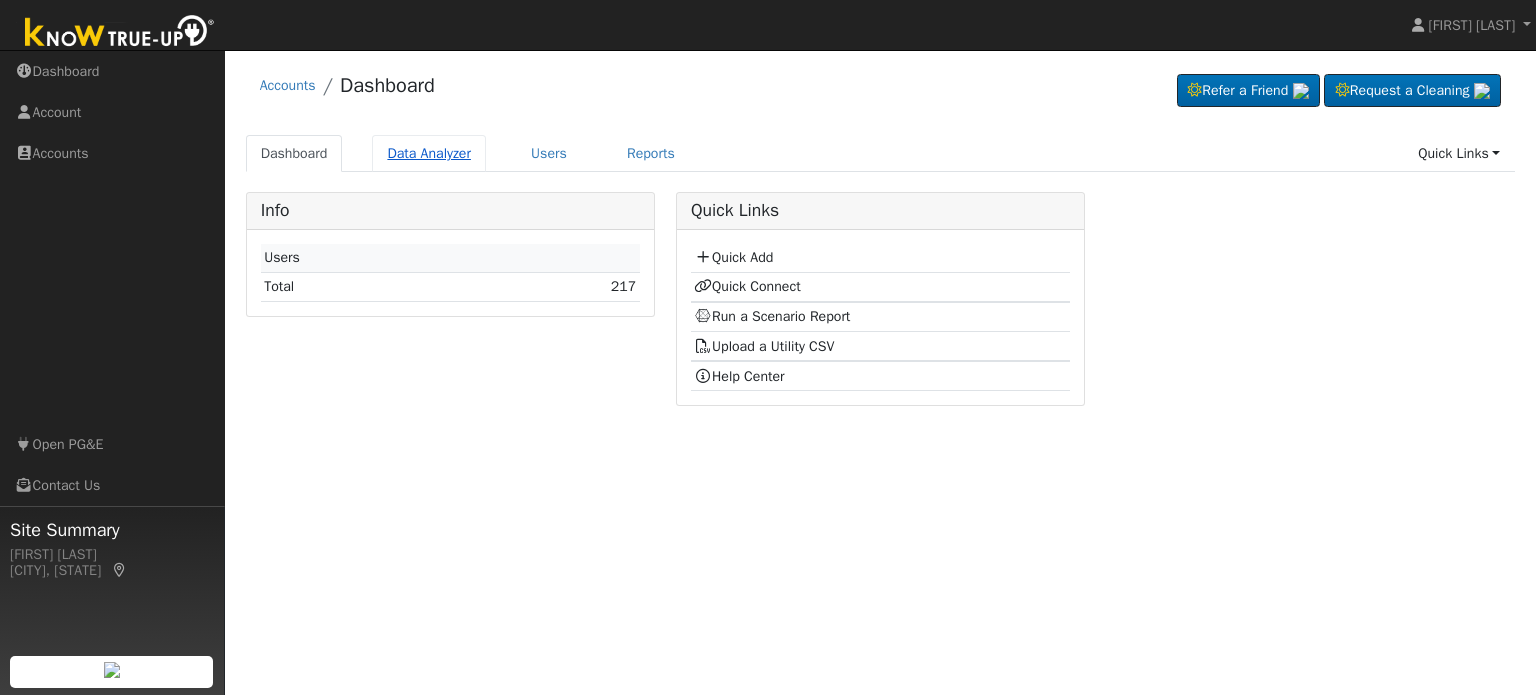 click on "Data Analyzer" at bounding box center (429, 153) 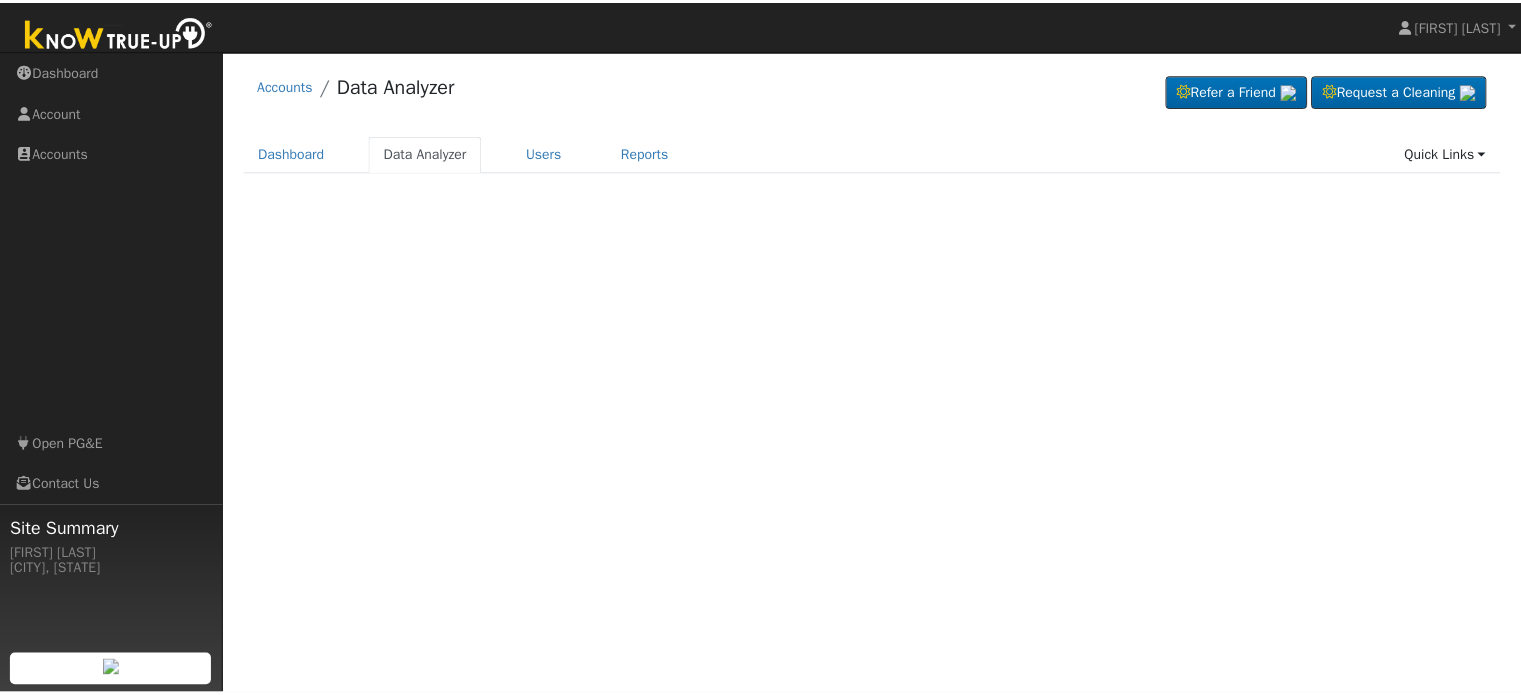 scroll, scrollTop: 0, scrollLeft: 0, axis: both 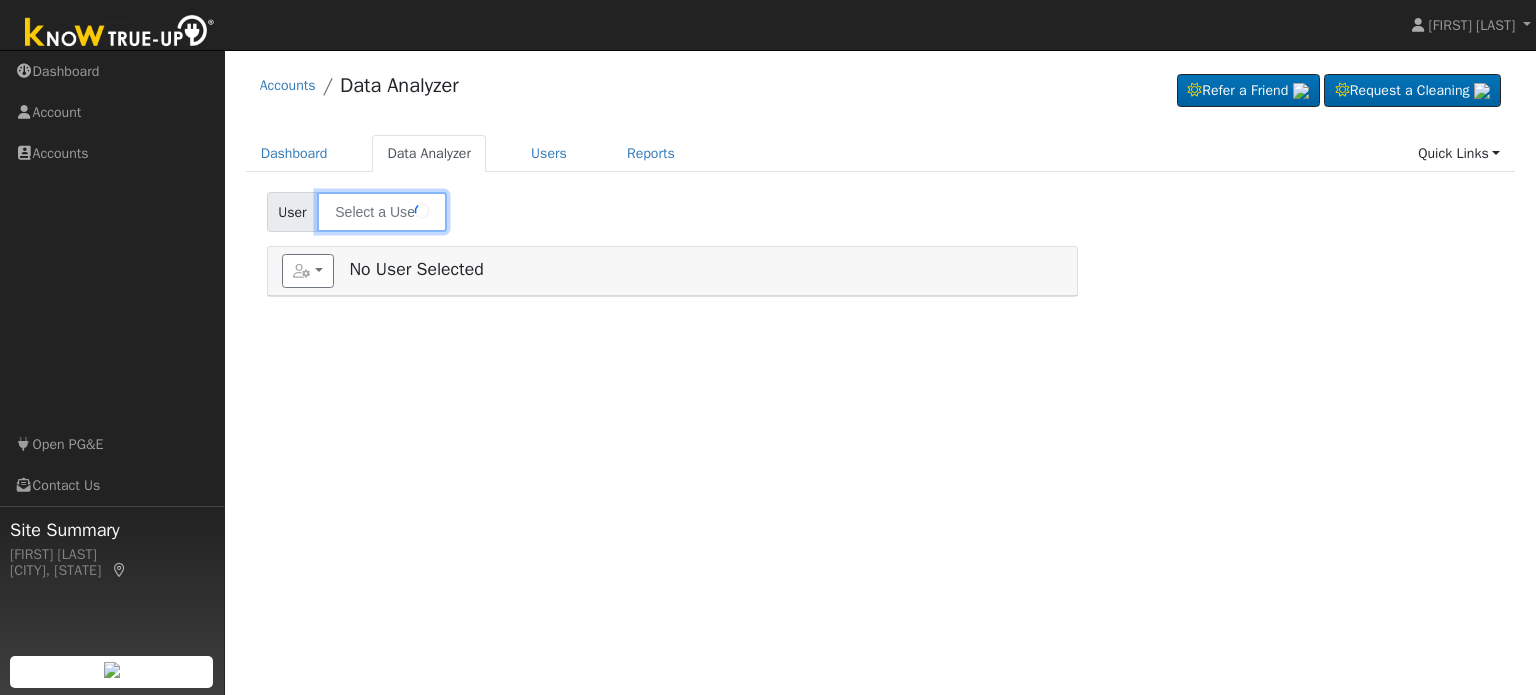 type on "Javier Carrillo" 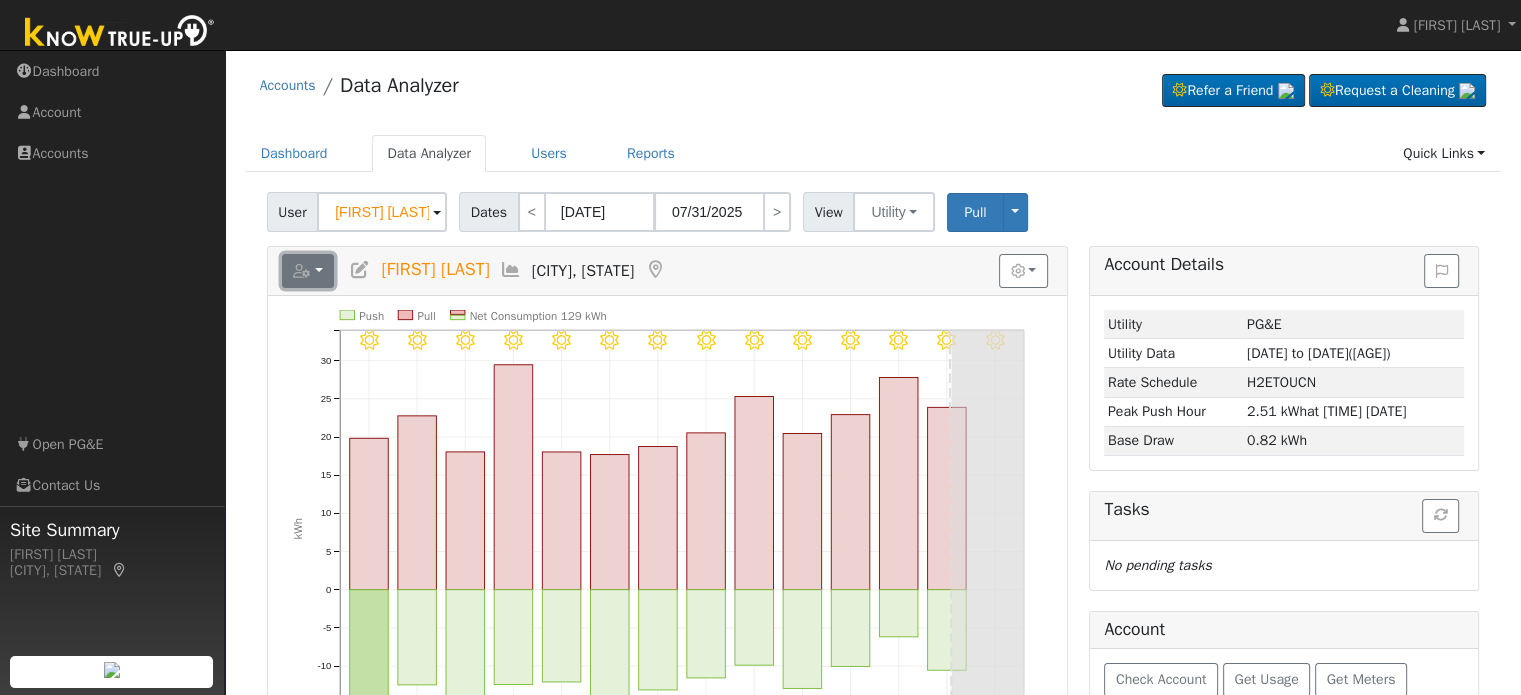 click at bounding box center [308, 271] 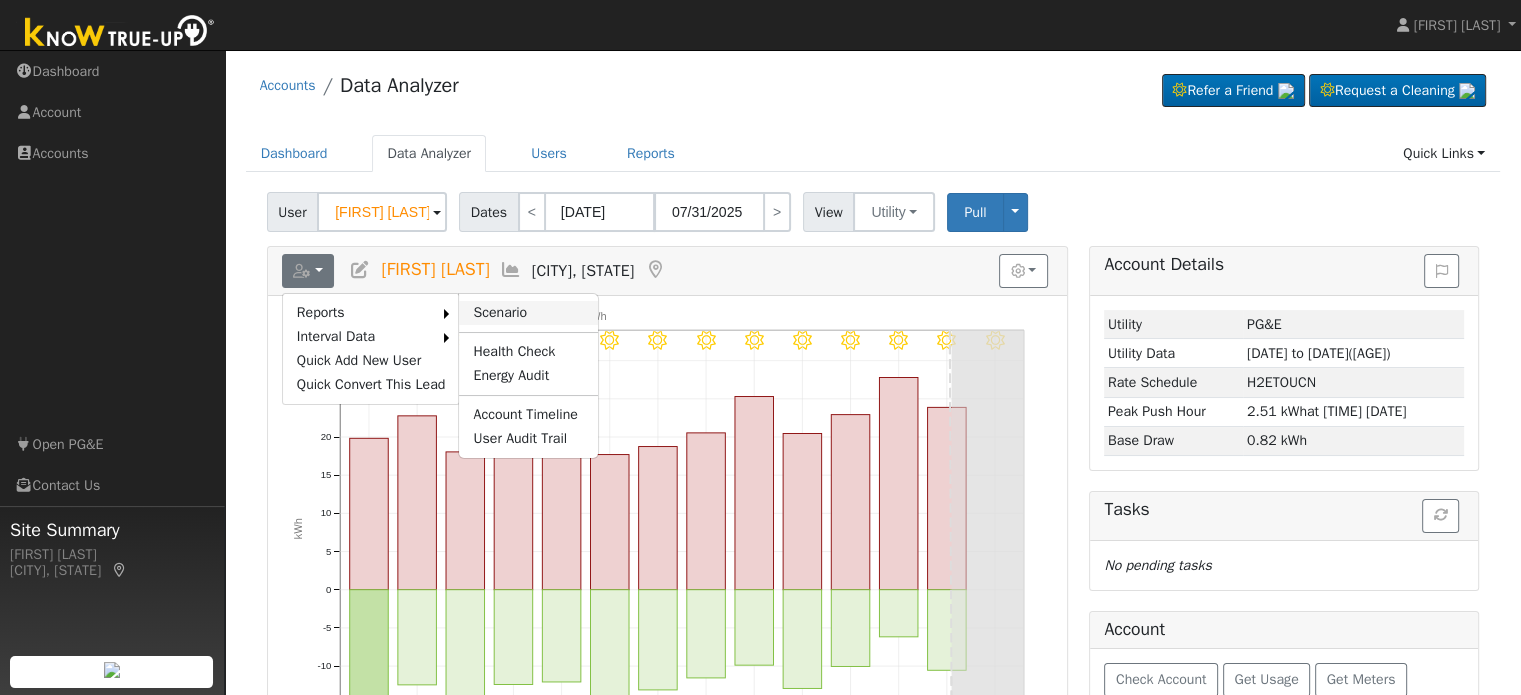 click on "Scenario" at bounding box center [528, 313] 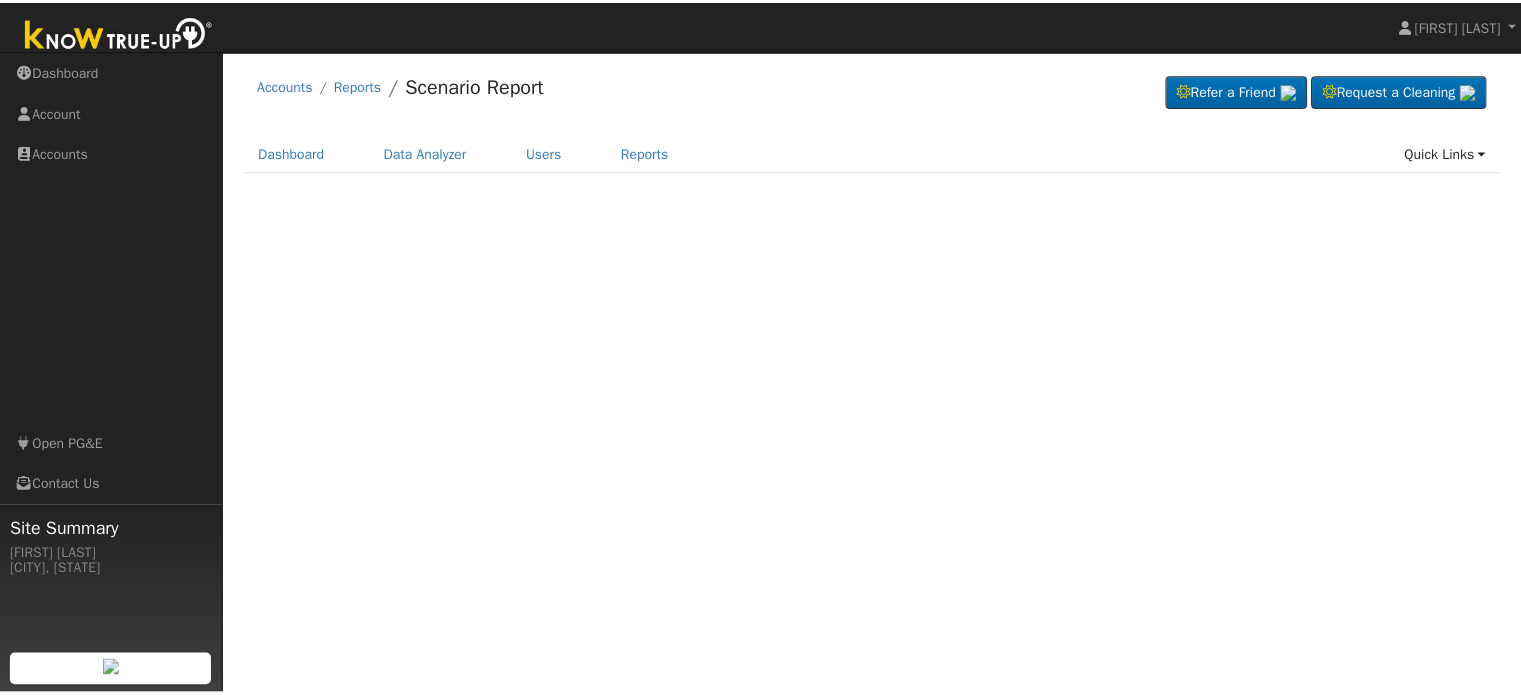 scroll, scrollTop: 0, scrollLeft: 0, axis: both 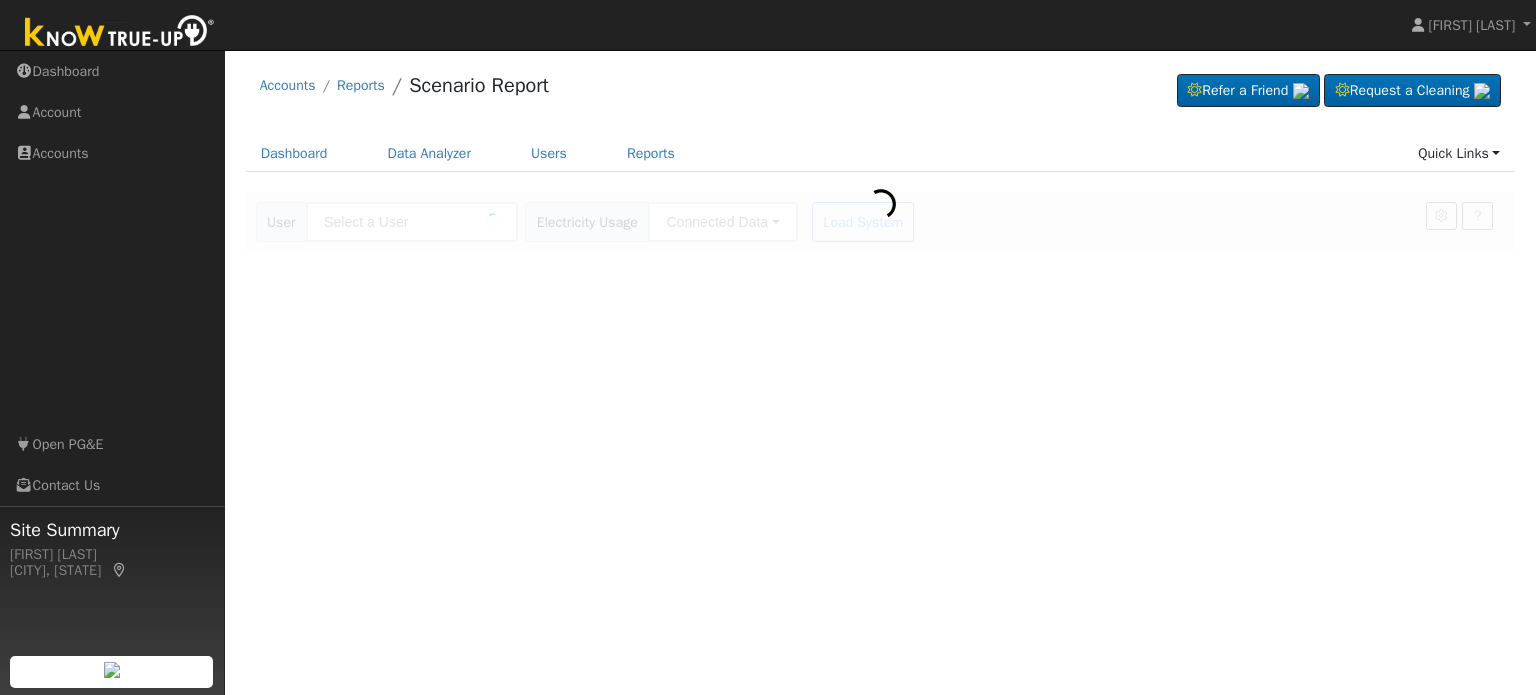 type on "[FIRST] [LAST]" 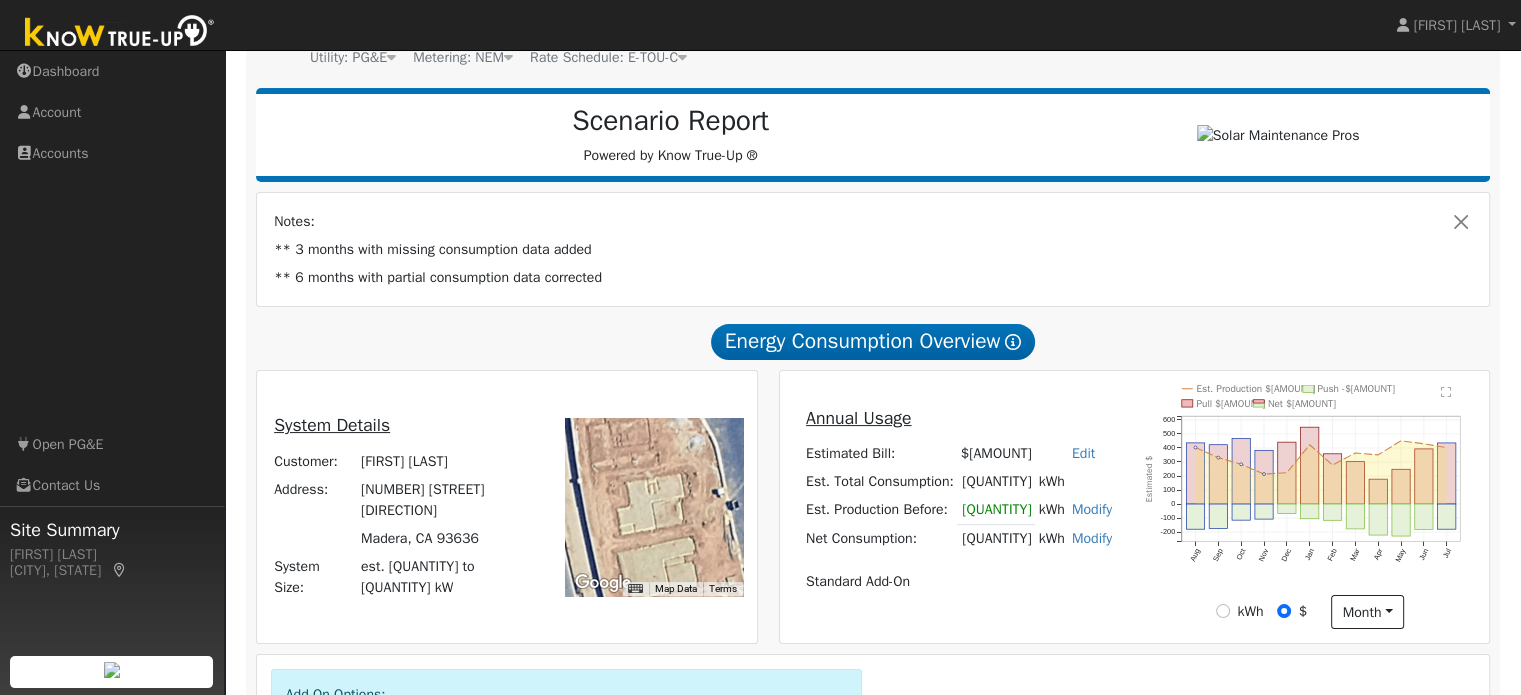 scroll, scrollTop: 509, scrollLeft: 0, axis: vertical 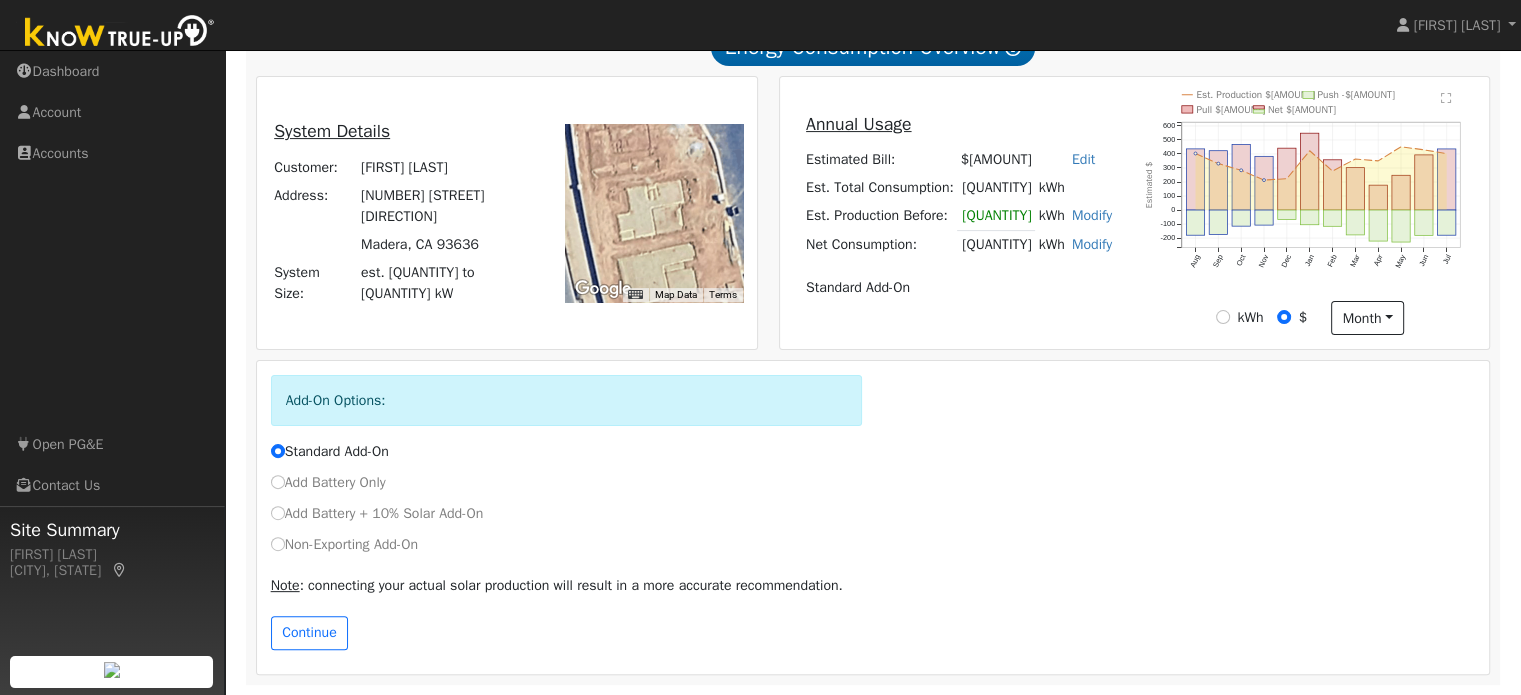 click on "Non-Exporting Add-On" at bounding box center [344, 544] 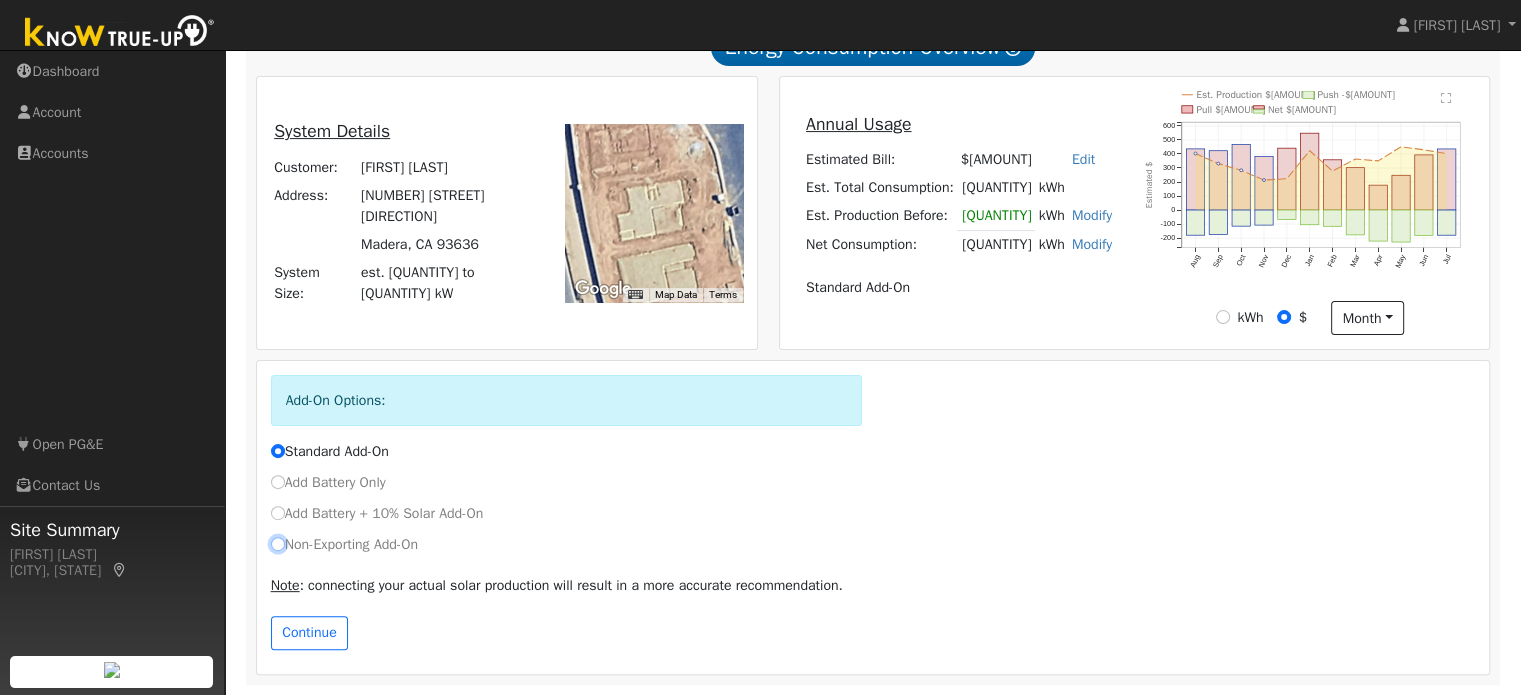 click on "Non-Exporting Add-On" at bounding box center [278, 544] 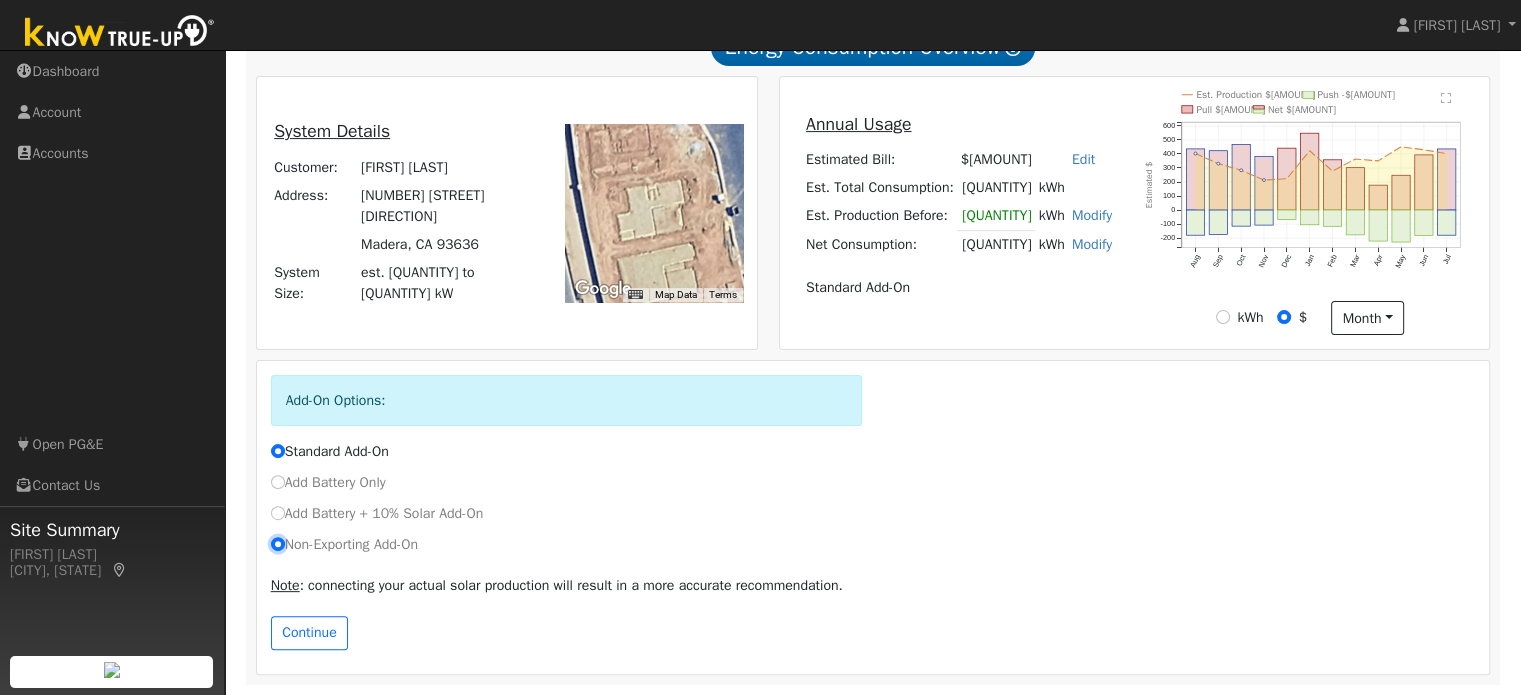radio on "true" 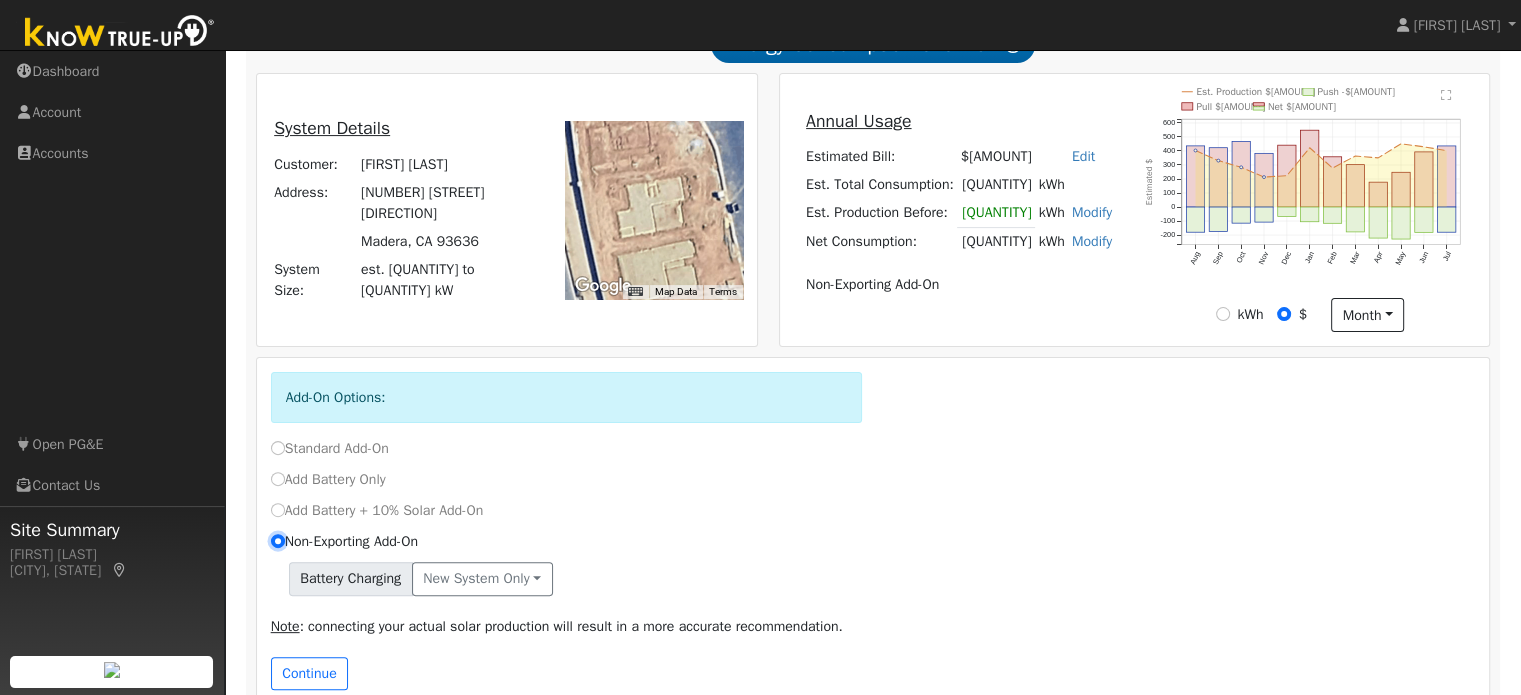 scroll, scrollTop: 552, scrollLeft: 0, axis: vertical 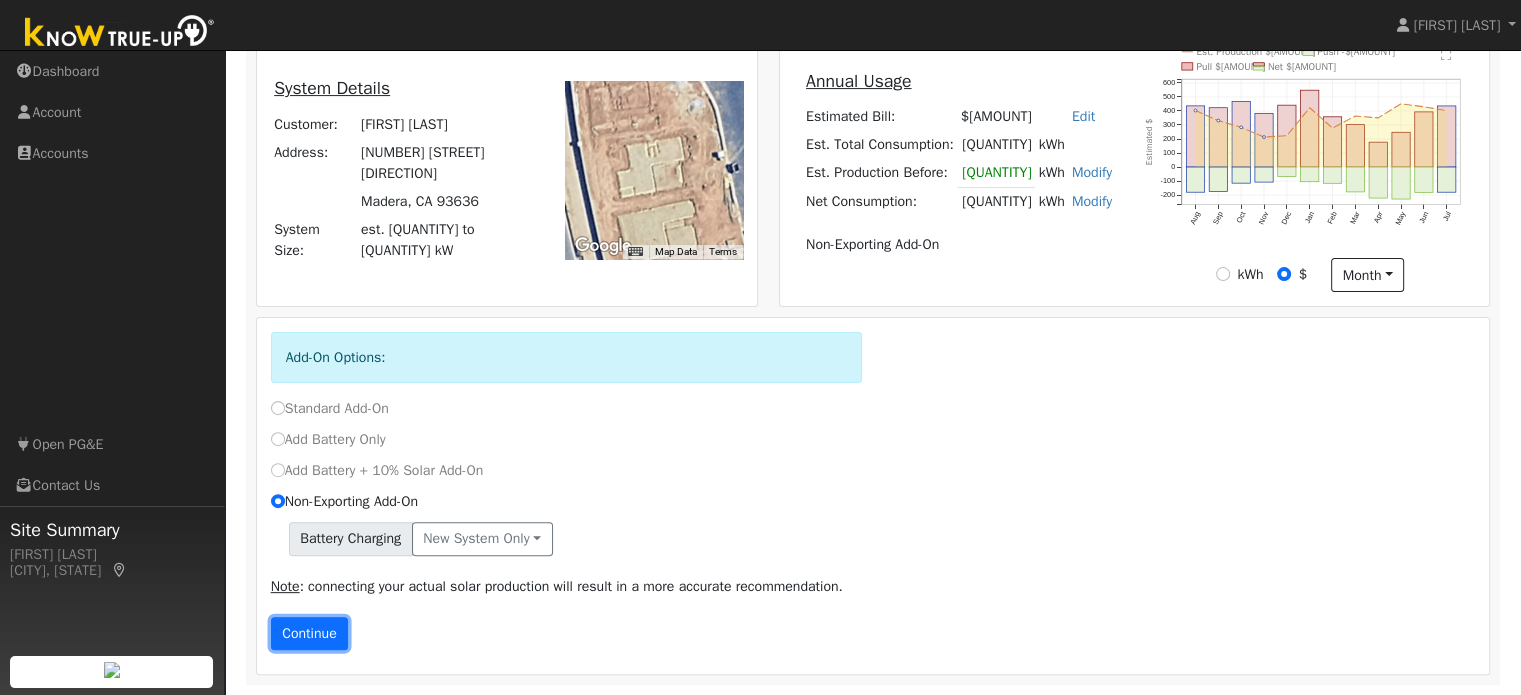 click on "Continue" at bounding box center [310, 634] 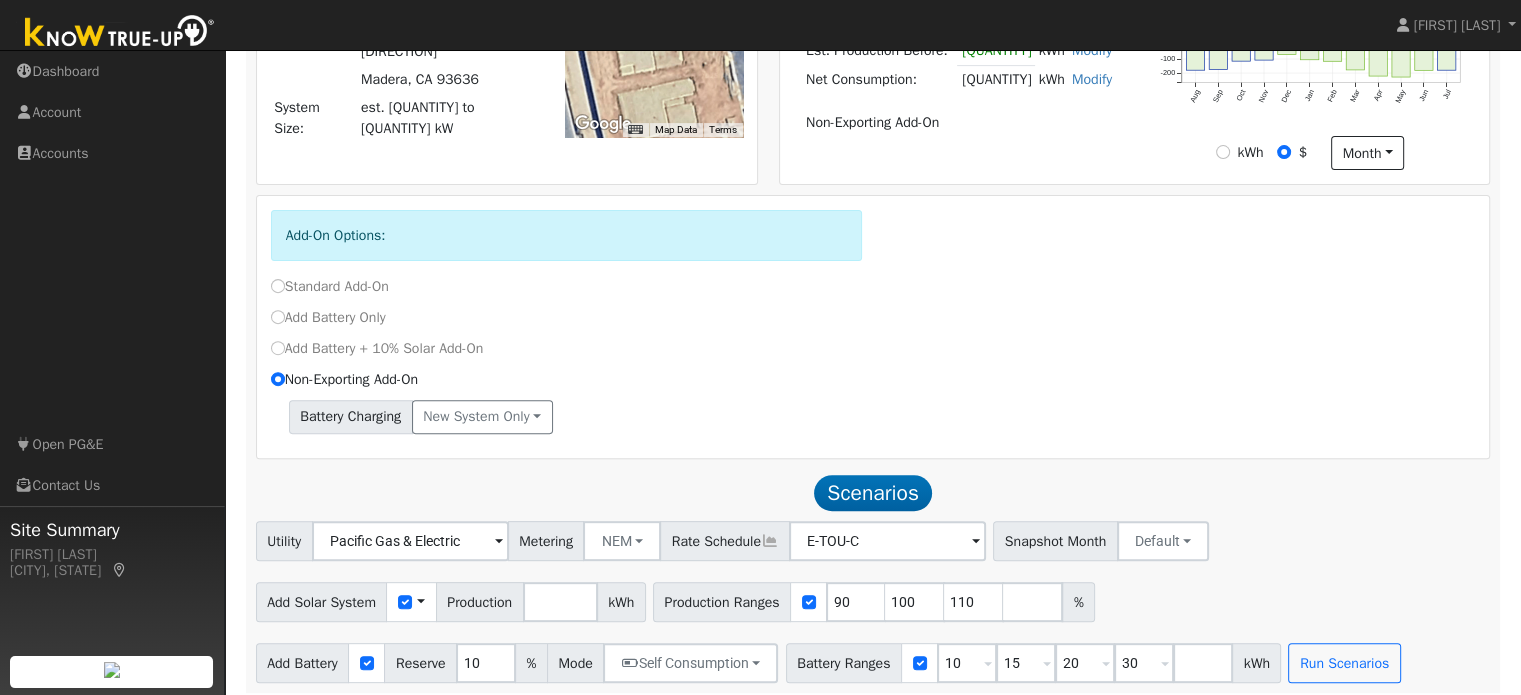 scroll, scrollTop: 684, scrollLeft: 0, axis: vertical 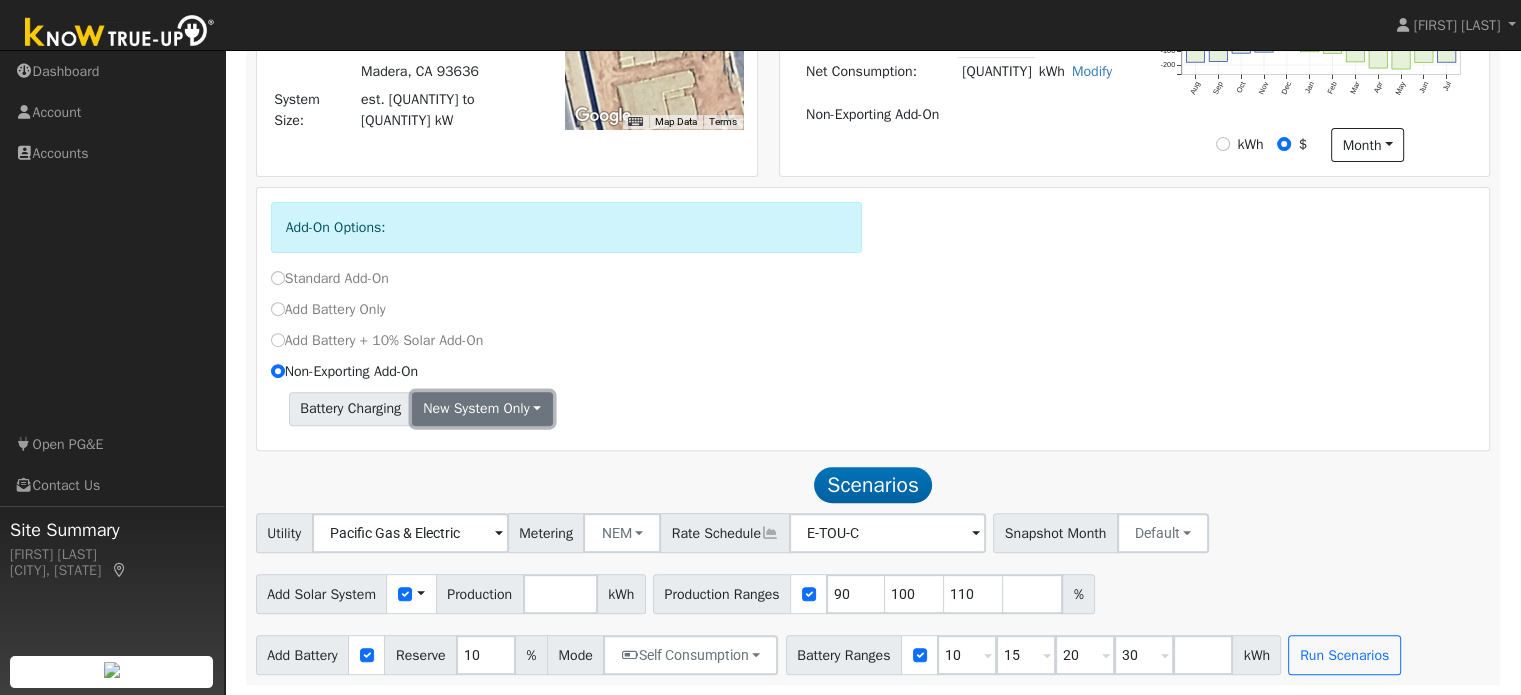 click on "New system only" at bounding box center [482, 409] 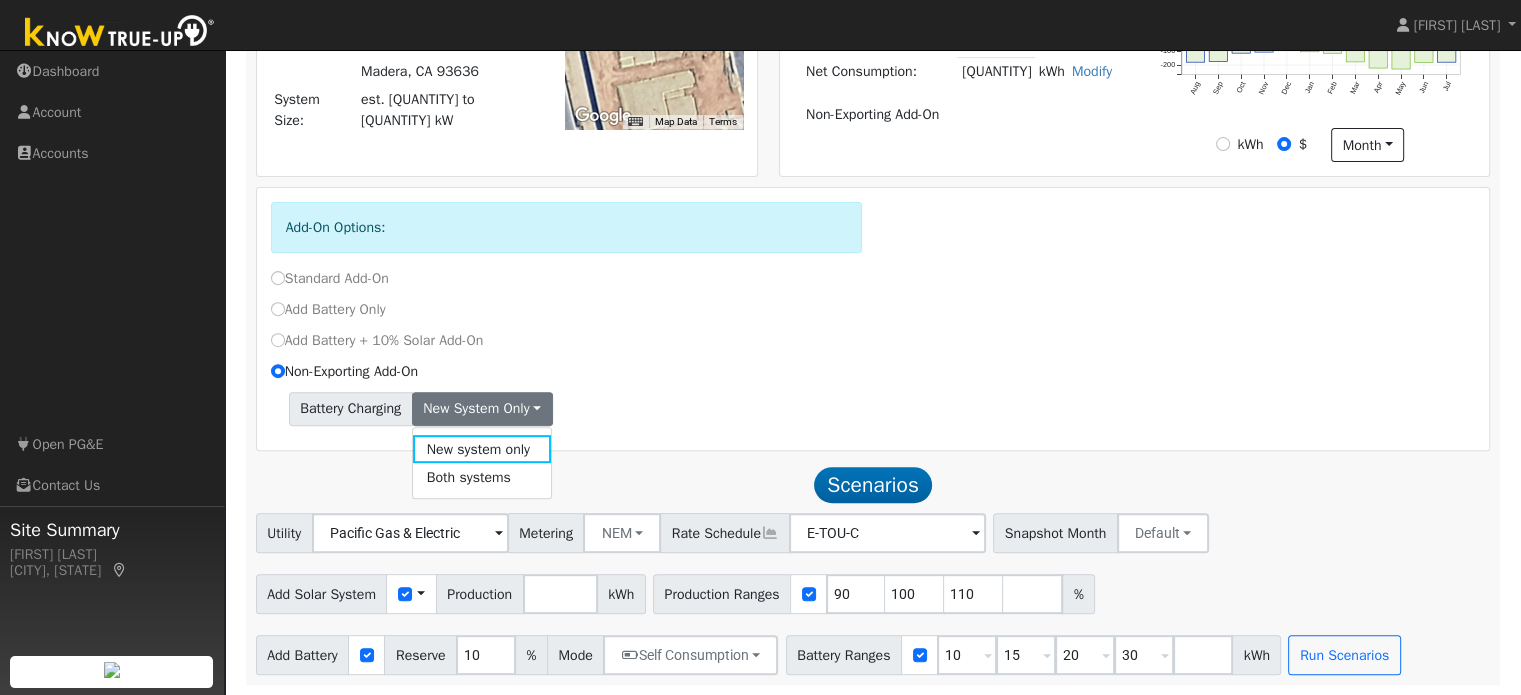 click on "Battery Charging New system only New system only Both systems" at bounding box center (873, 409) 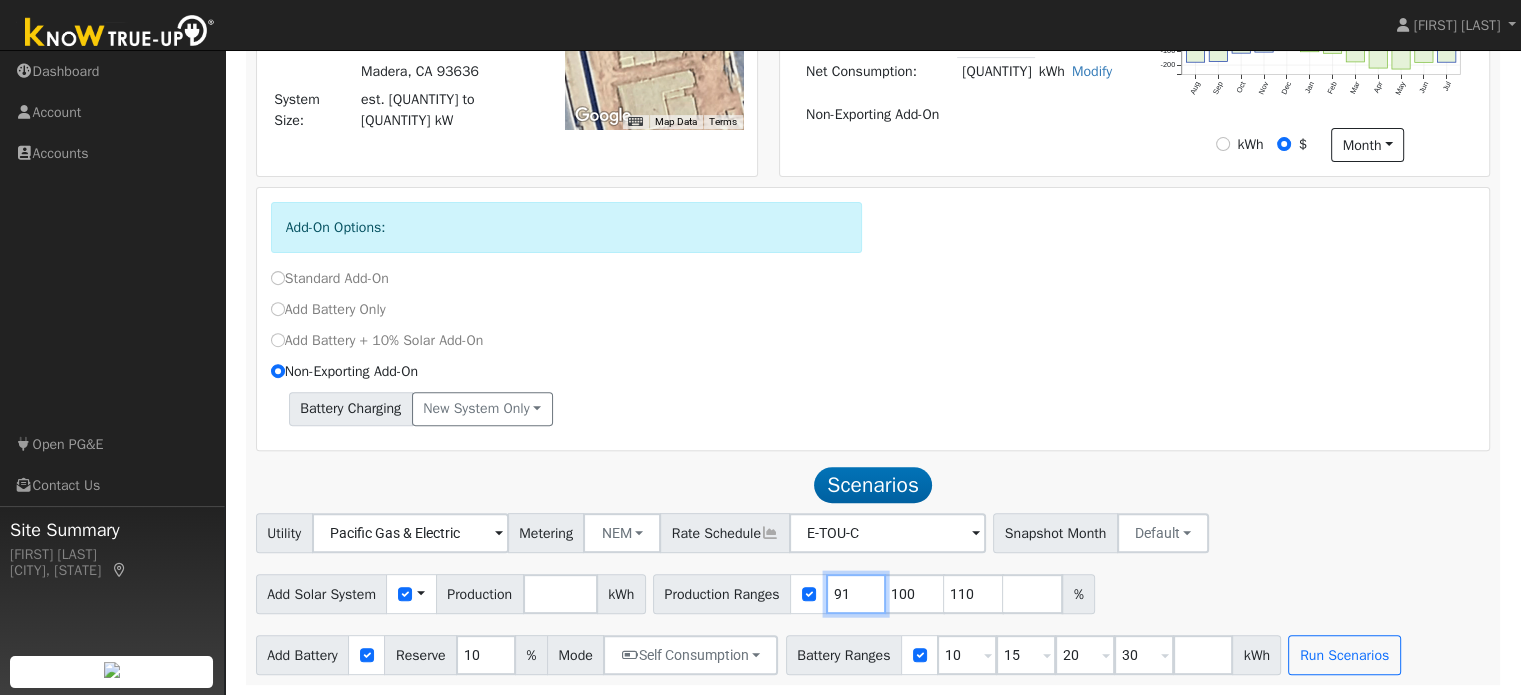 click on "91" at bounding box center (856, 594) 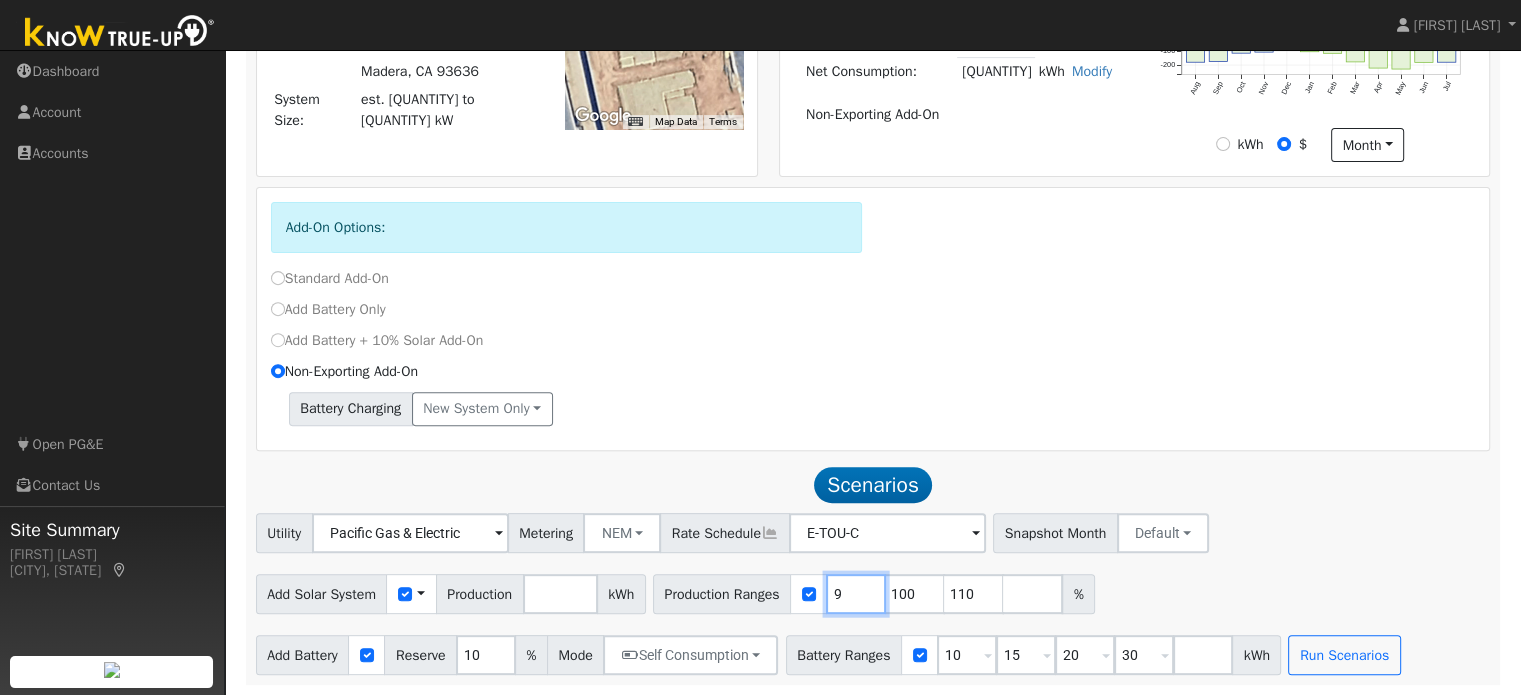 type on "100" 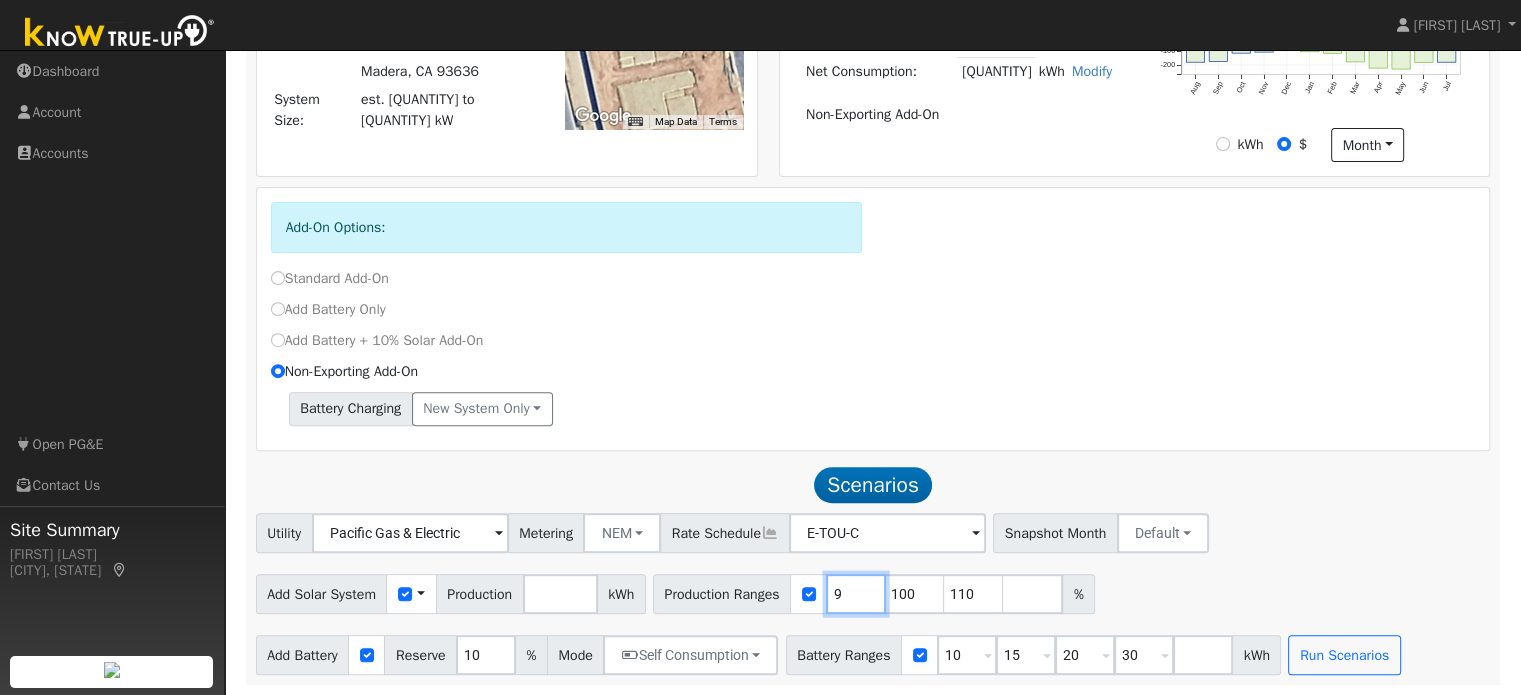 type on "110" 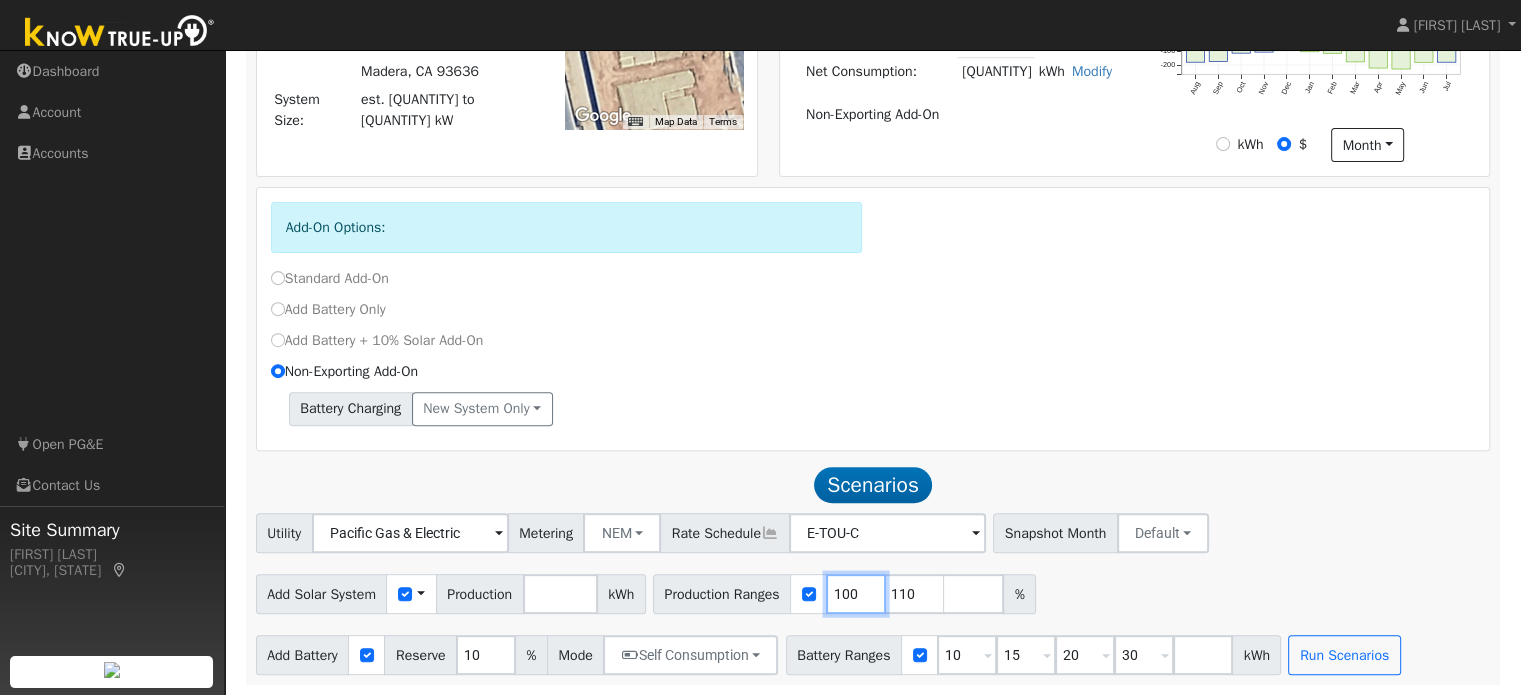 type on "100" 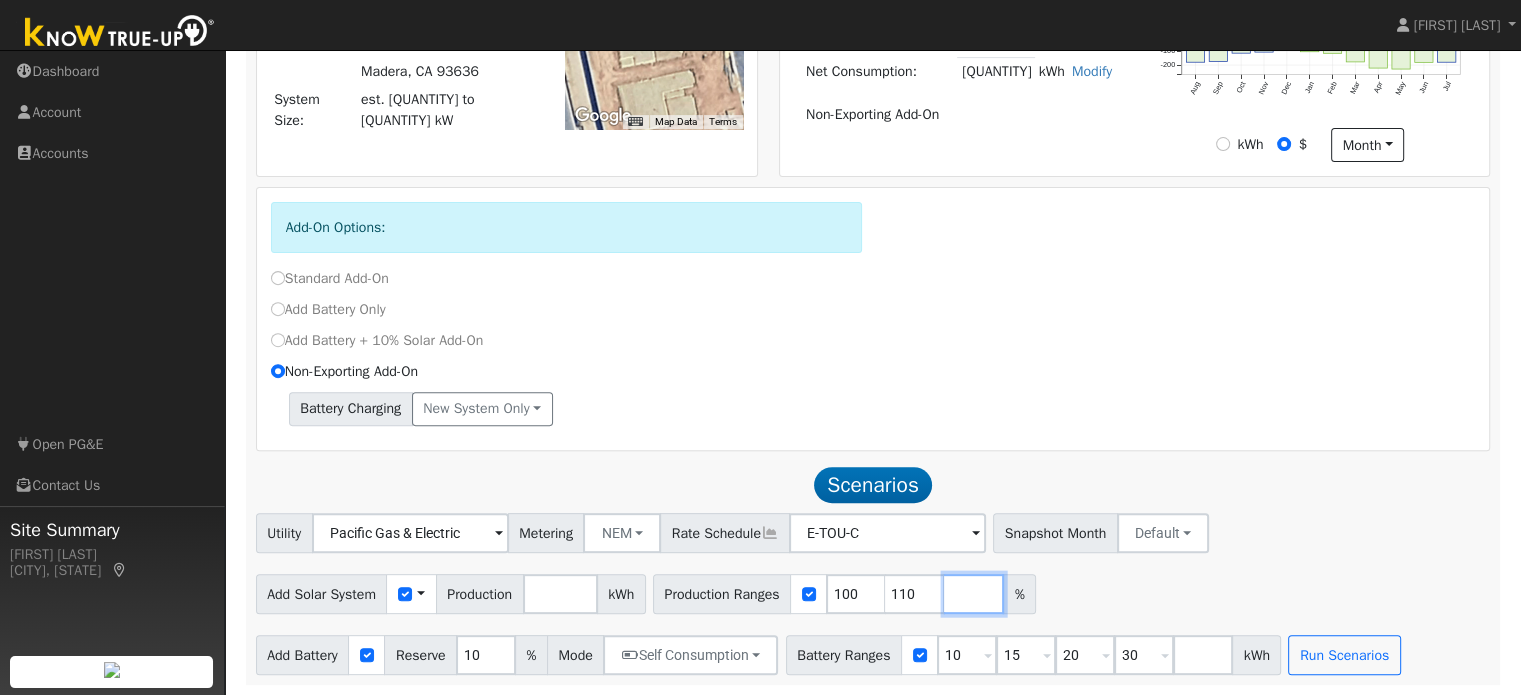 click at bounding box center (974, 594) 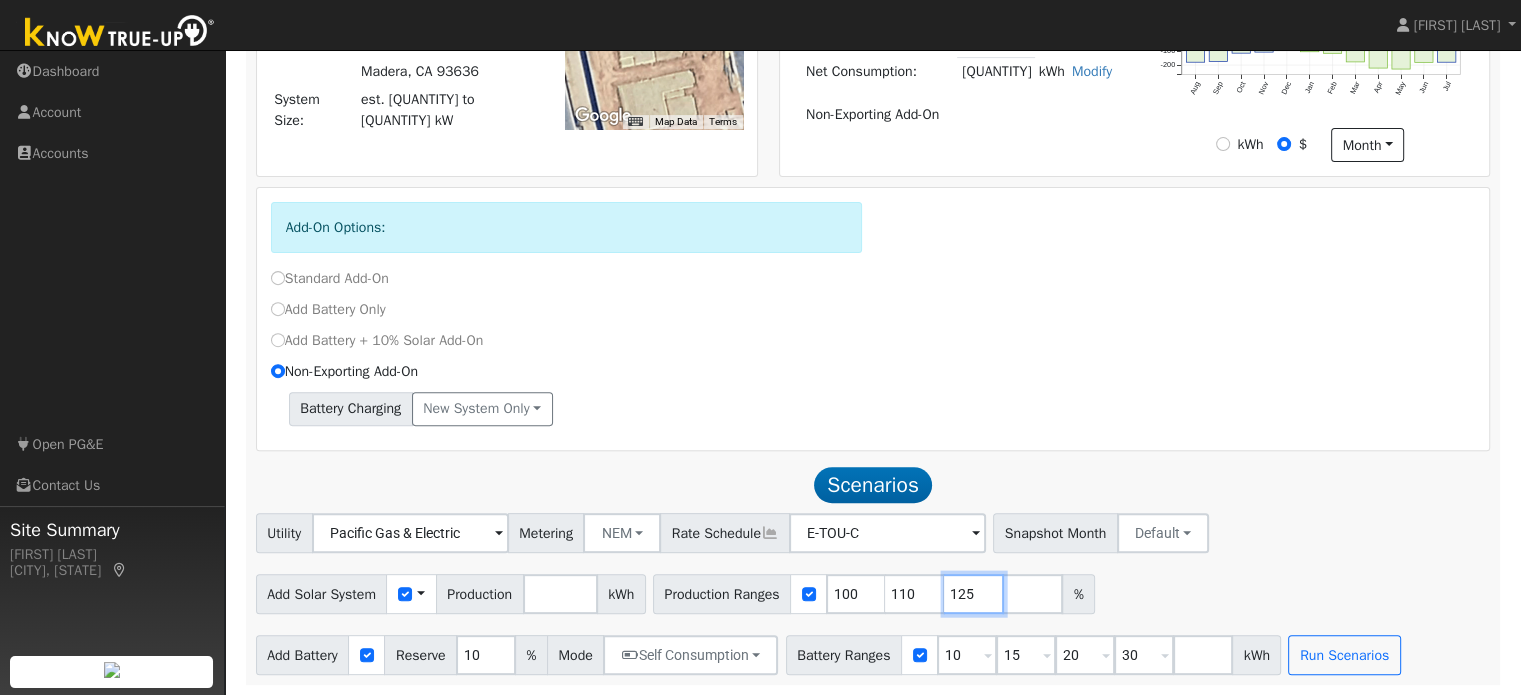 type on "125" 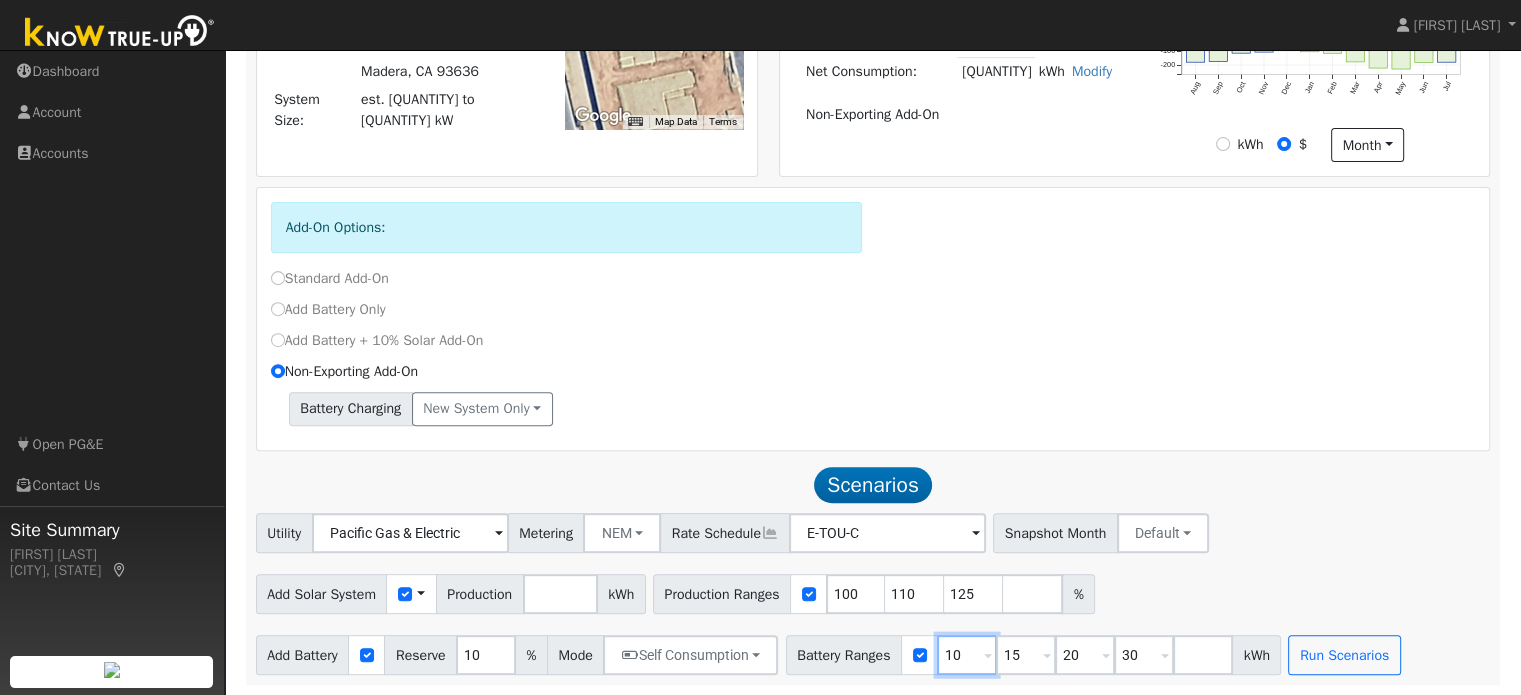 click on "10" at bounding box center [967, 655] 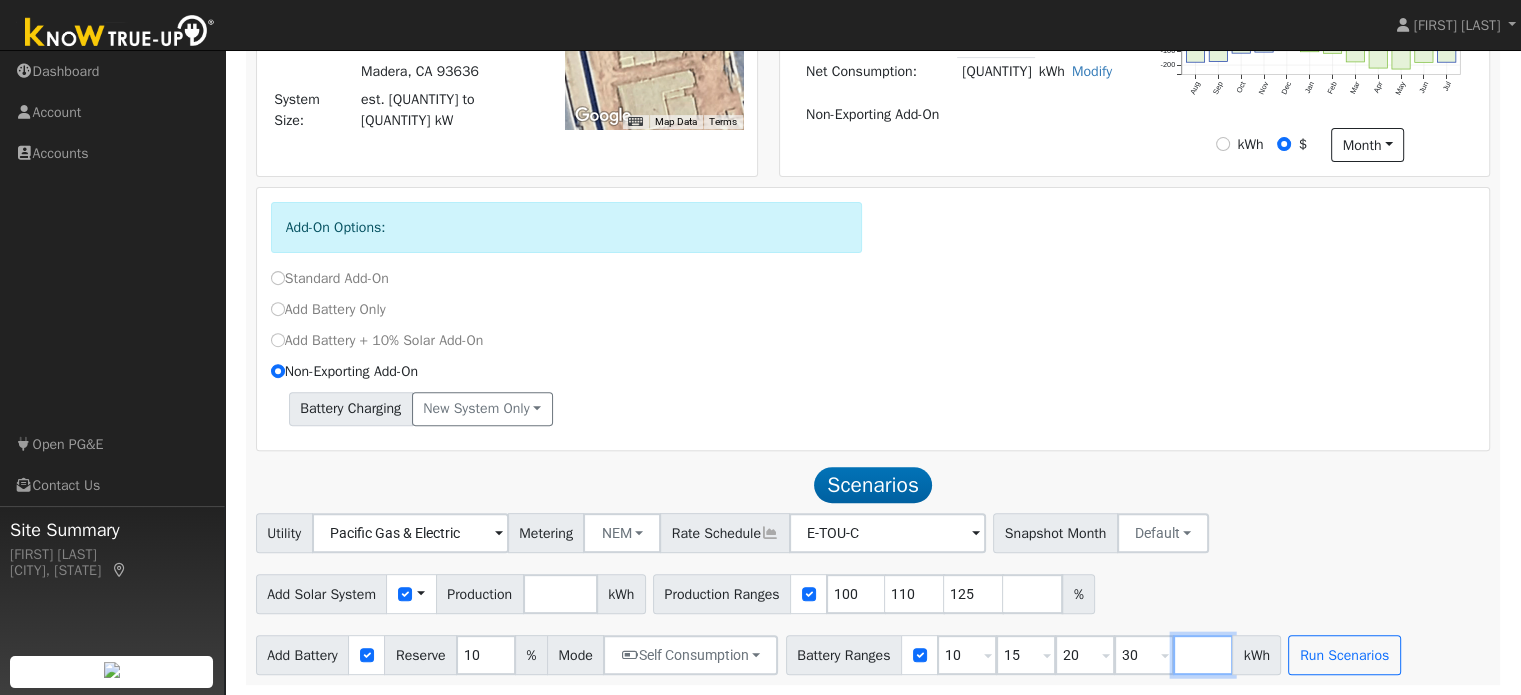 click at bounding box center [1203, 655] 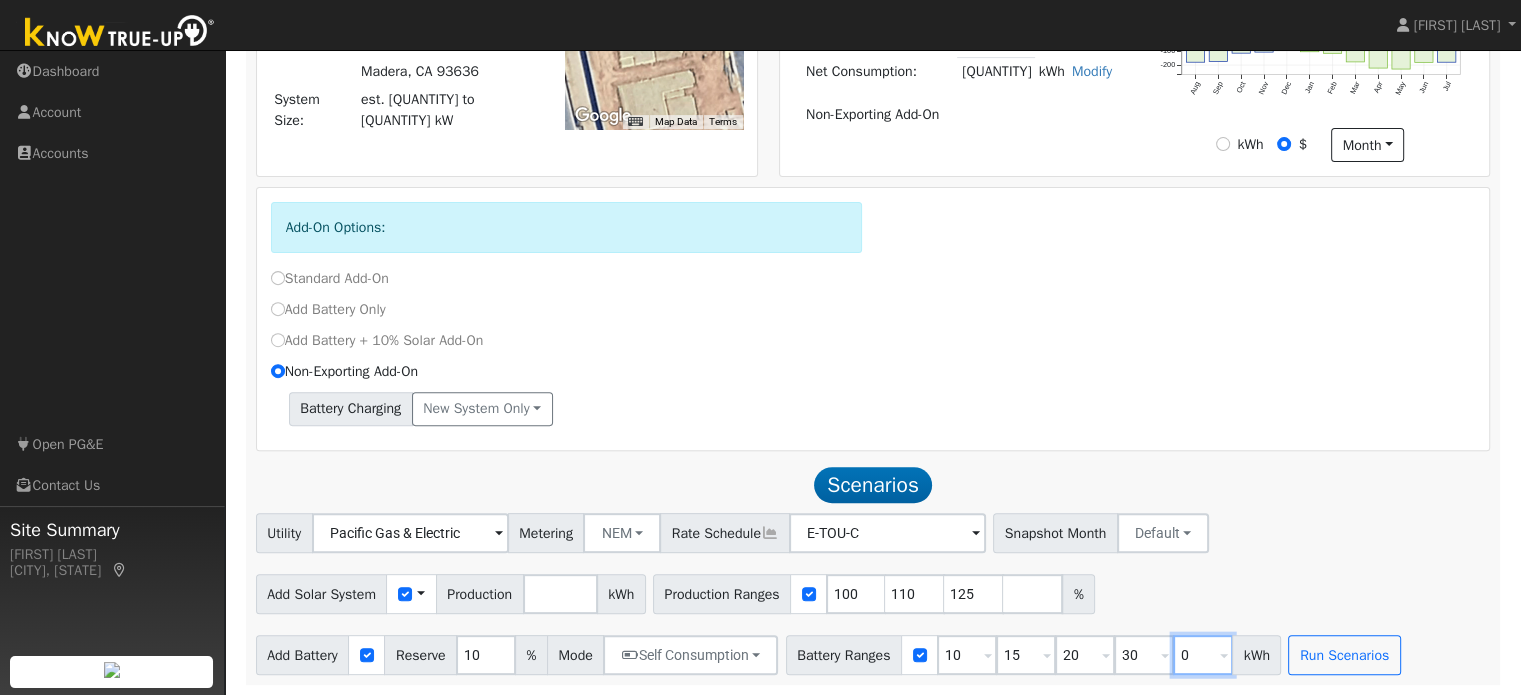 type on "0" 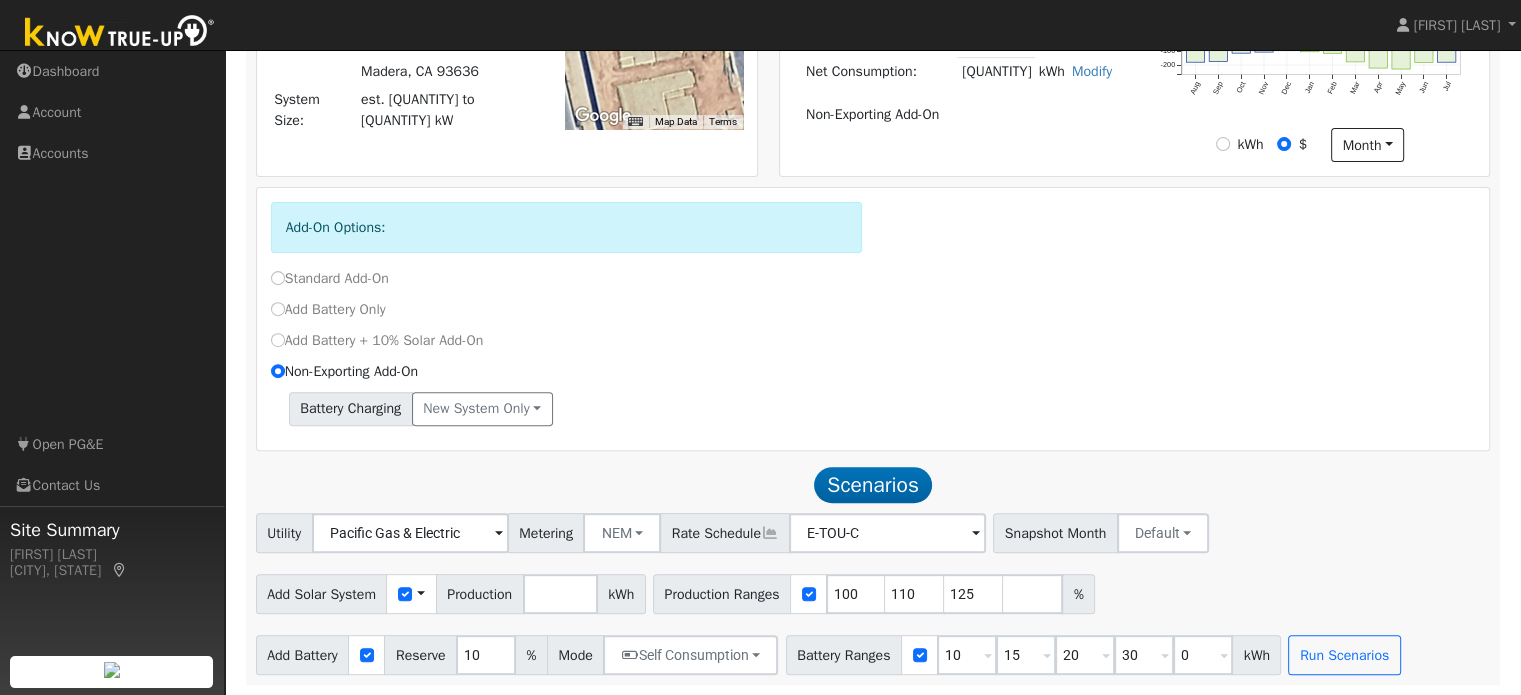 type on "0" 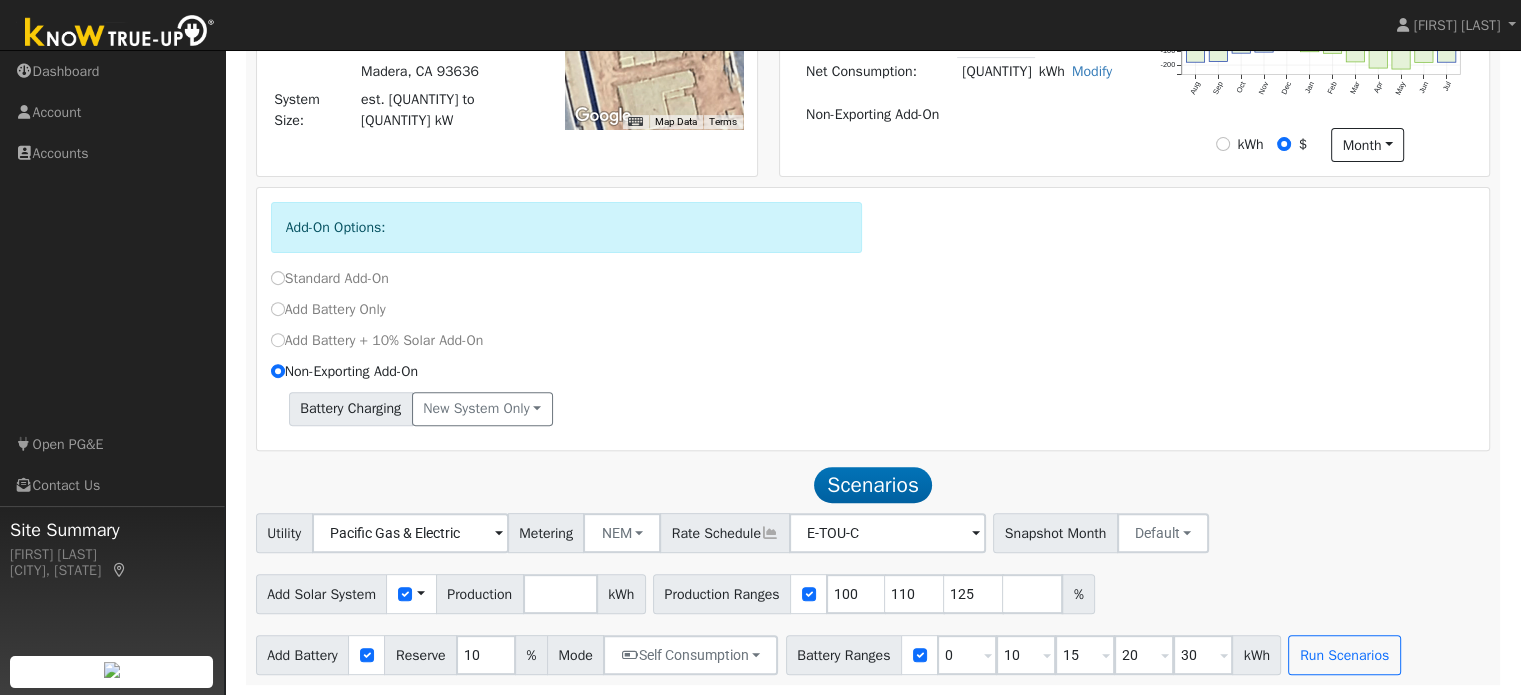 click on "Utility Pacific Gas & Electric Metering NEM NEM NBT Rate Schedule E-TOU-C - None - Snapshot Month Default Jan Feb Mar Apr May Jun Jul Aug Sep Oct Nov Dec Add Solar System Use CSV Data Production [QUANTITY] kWh Production Ranges 100 110 125 % Add Battery Reserve 10 % Mode Self Consumption Self Consumption Peak Savings Backup Battery Ranges 0 Overrides Reserve % Mode None None Self Consumption Peak Savings Backup 10 Overrides Reserve % Mode None None Self Consumption Peak Savings Backup 15 Overrides Reserve % Mode None None Self Consumption Peak Savings Backup 20 Overrides Reserve % Mode None None Self Consumption Peak Savings Backup 30 Overrides Reserve % Mode None None Self Consumption Peak Savings Backup kWh Run Scenarios" at bounding box center [873, 594] 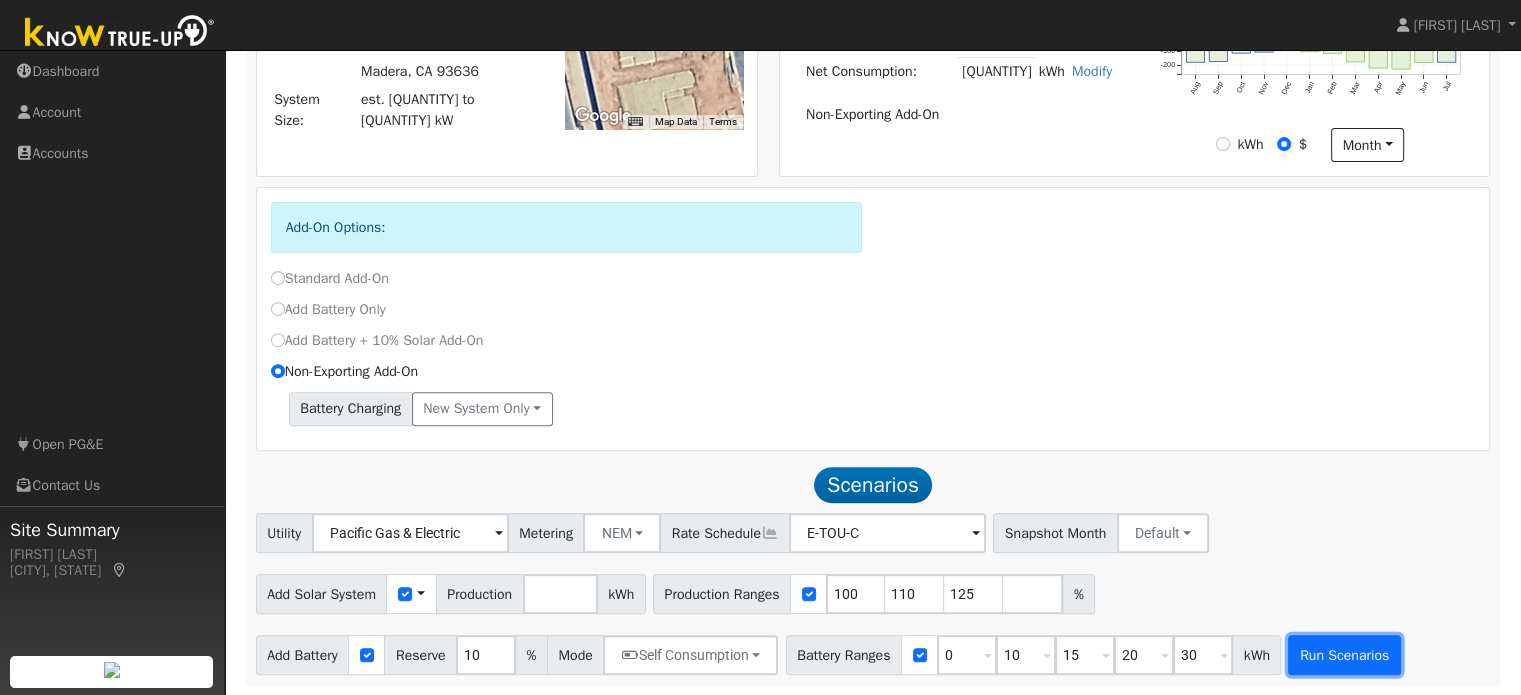 click on "Run Scenarios" at bounding box center [1344, 655] 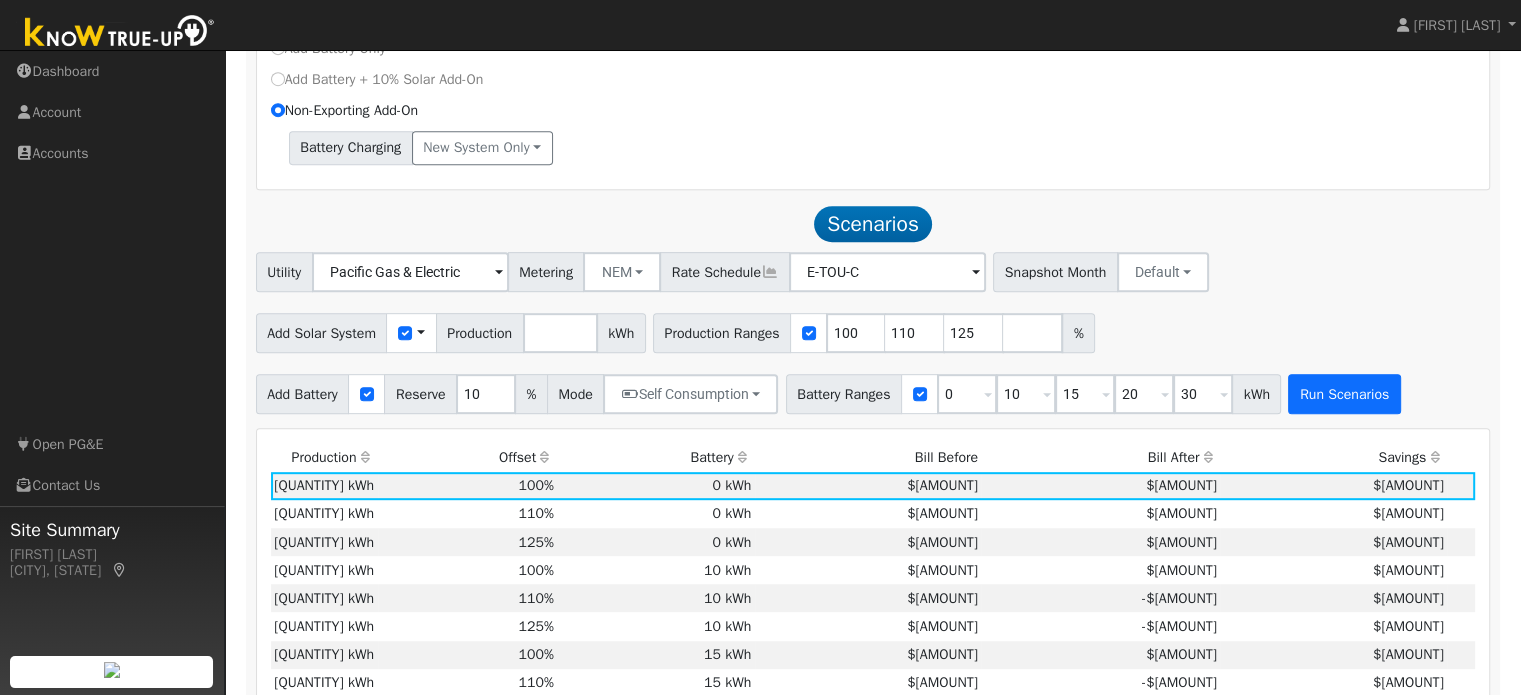 scroll, scrollTop: 1088, scrollLeft: 0, axis: vertical 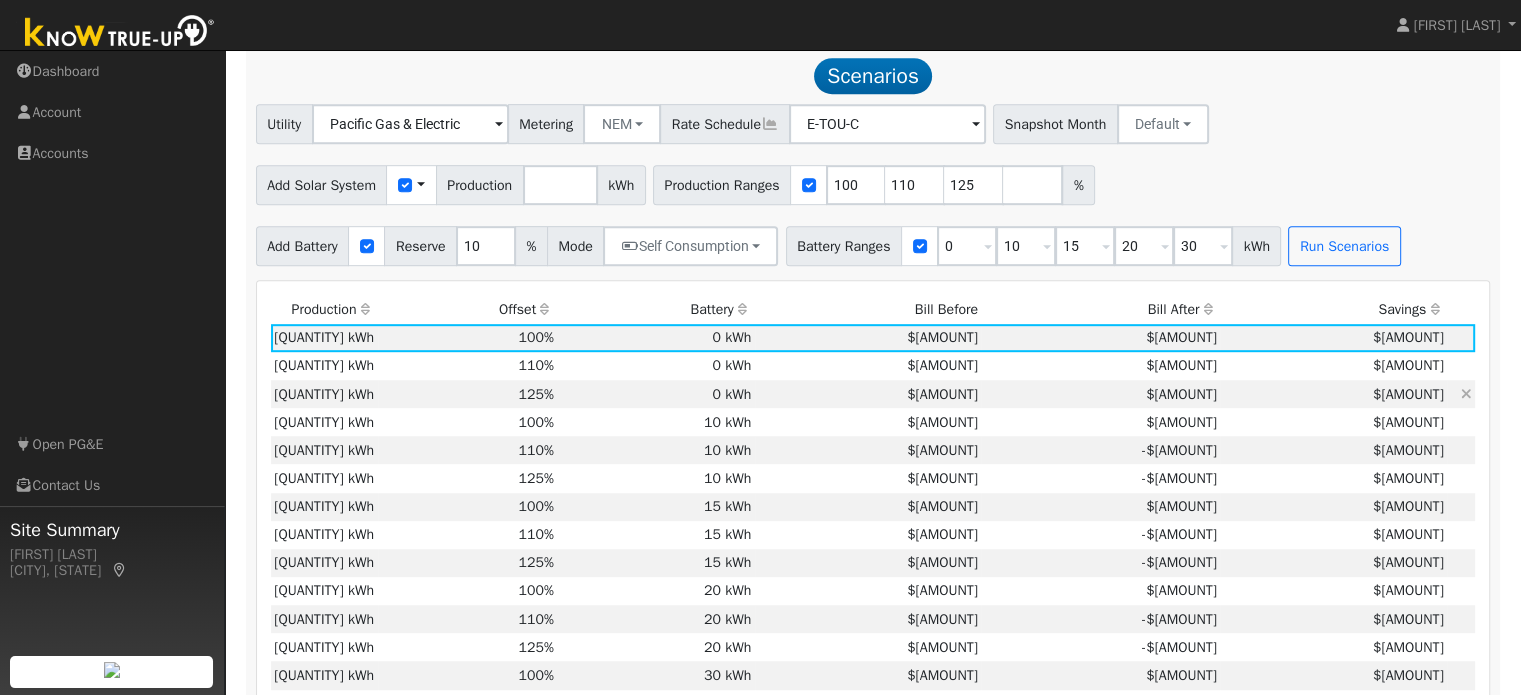 click on "0 kWh" at bounding box center [656, 394] 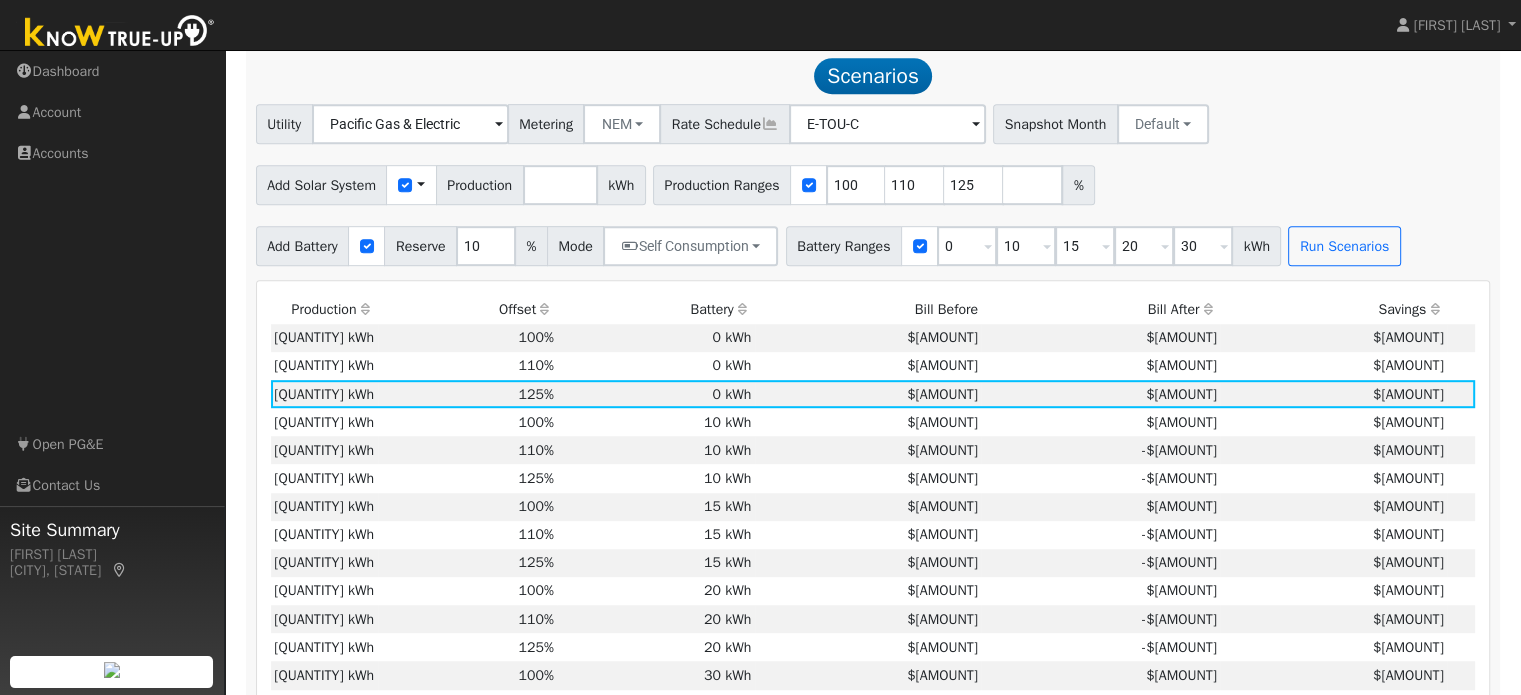 click on "Add Solar System Use CSV Data Production [QUANTITY] kWh Production Ranges 100 110 125 % Add Battery Reserve 10 % Mode Self Consumption Self Consumption Peak Savings Backup Battery Ranges 0 Overrides Reserve % Mode None None Self Consumption Peak Savings Backup 10 Overrides Reserve % Mode None None Self Consumption Peak Savings Backup 15 Overrides Reserve % Mode None None Self Consumption Peak Savings Backup 20 Overrides Reserve % Mode None None Self Consumption Peak Savings Backup 30 Overrides Reserve % Mode None None Self Consumption Peak Savings Backup kWh Run Scenarios" at bounding box center (873, 181) 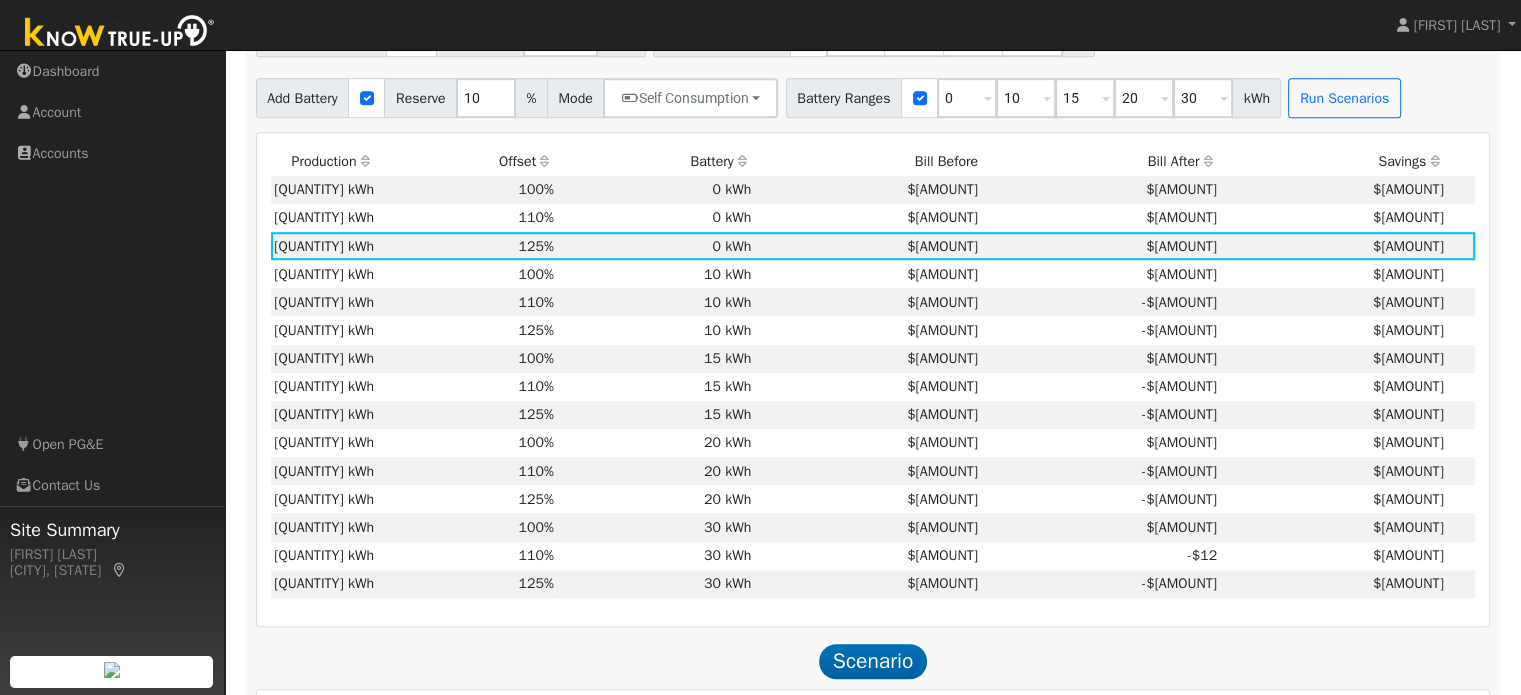 scroll, scrollTop: 1243, scrollLeft: 0, axis: vertical 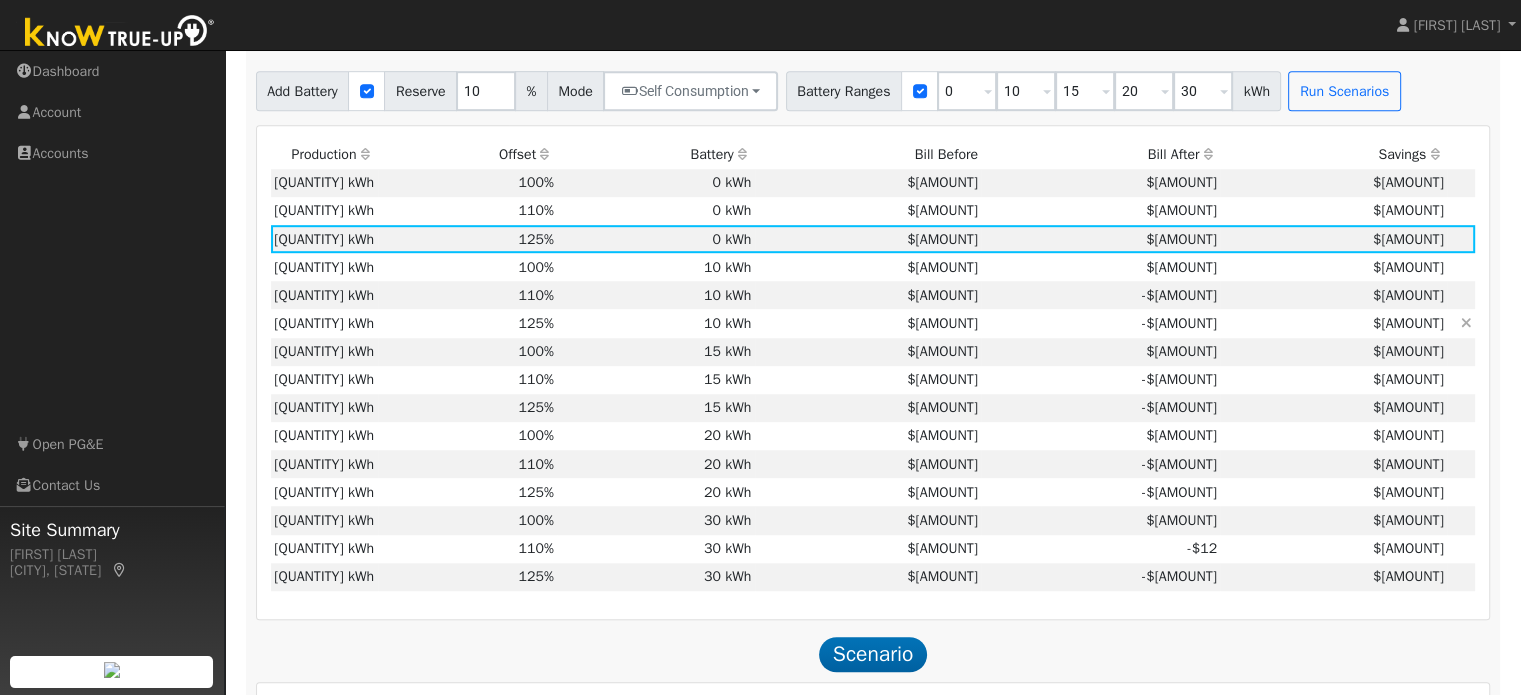 click on "$[AMOUNT]" at bounding box center [1333, 323] 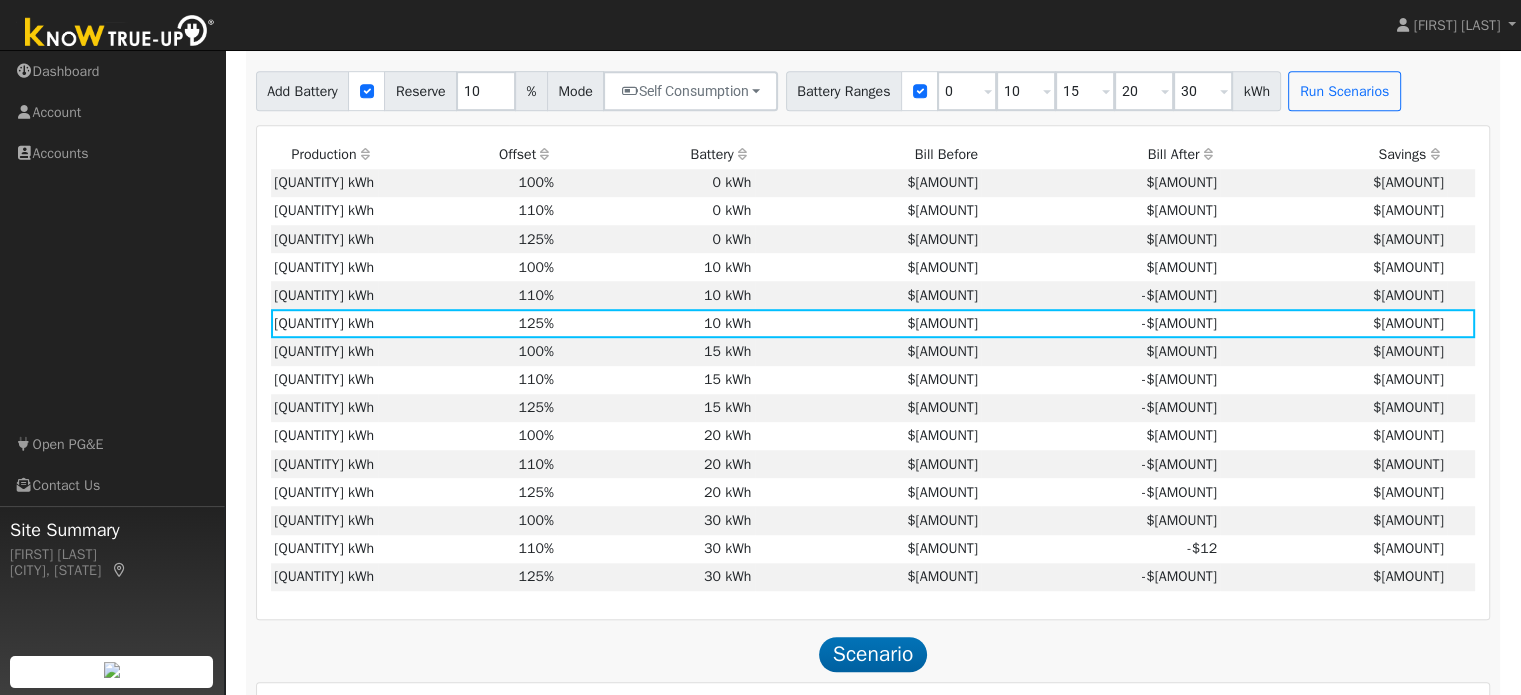 click on "Add Battery Reserve 10 % Mode Self Consumption Self Consumption Peak Savings Backup Battery Ranges 0 Overrides Reserve % Mode None None Self Consumption Peak Savings Backup 10 Overrides Reserve % Mode None None Self Consumption Peak Savings Backup 15 Overrides Reserve % Mode None None Self Consumption Peak Savings Backup 20 Overrides Reserve % Mode None None Self Consumption Peak Savings Backup 30 Overrides Reserve % Mode None None Self Consumption Peak Savings Backup kWh Run Scenarios" at bounding box center (873, 87) 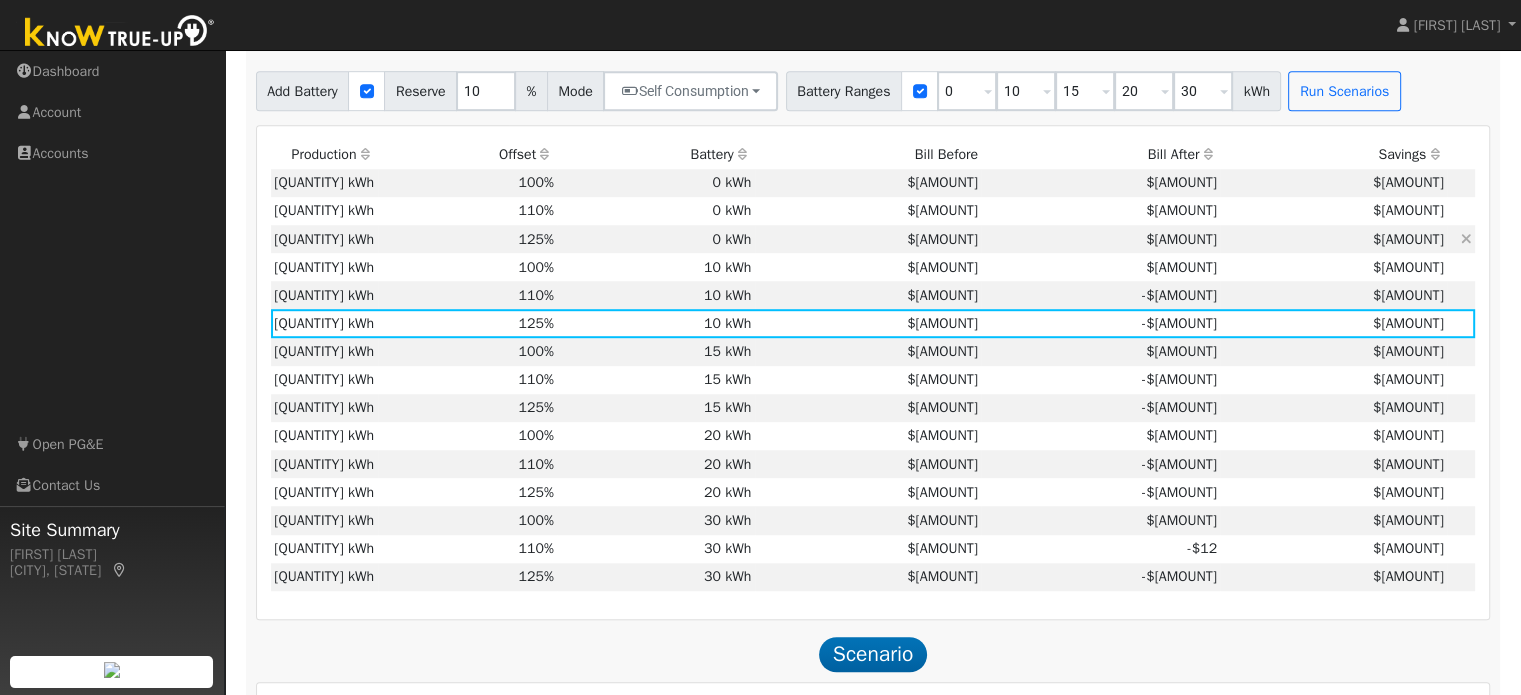 click on "$[AMOUNT]" at bounding box center (1100, 239) 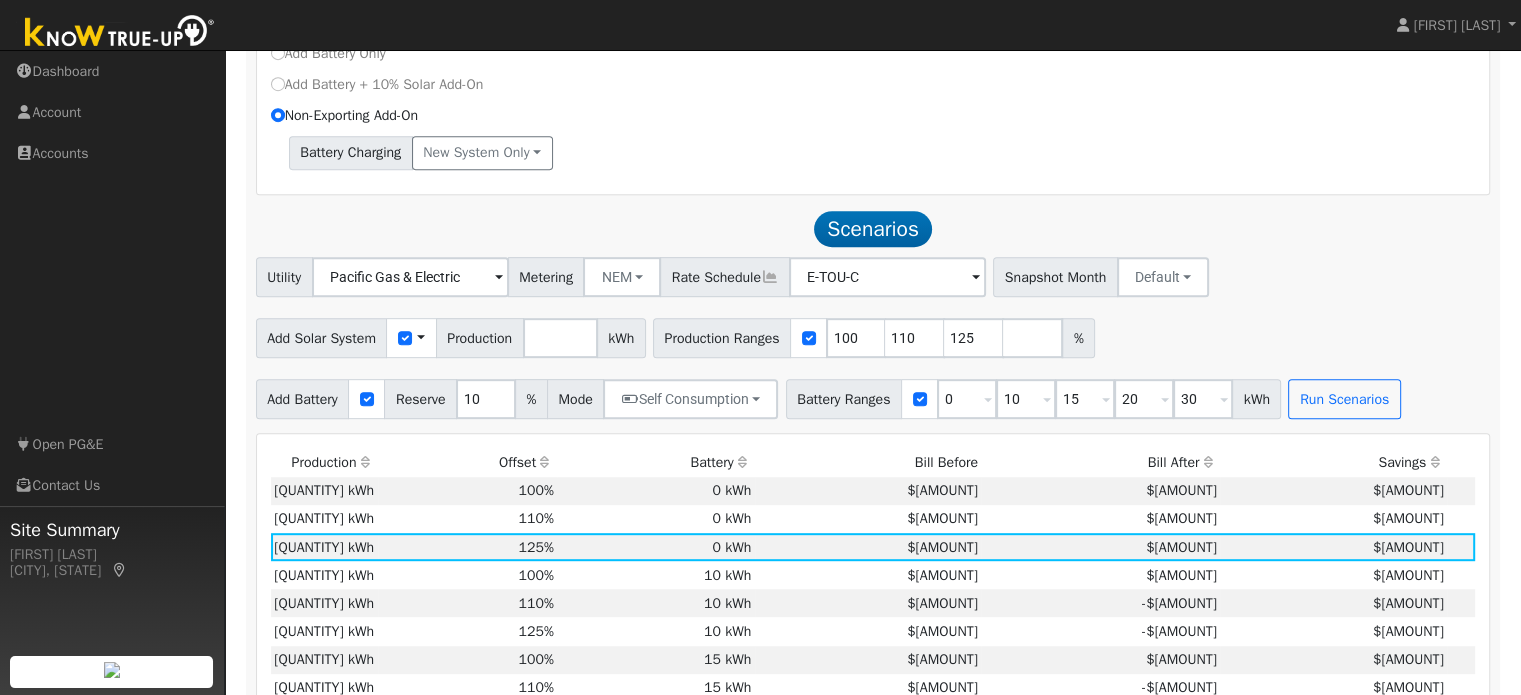 scroll, scrollTop: 892, scrollLeft: 0, axis: vertical 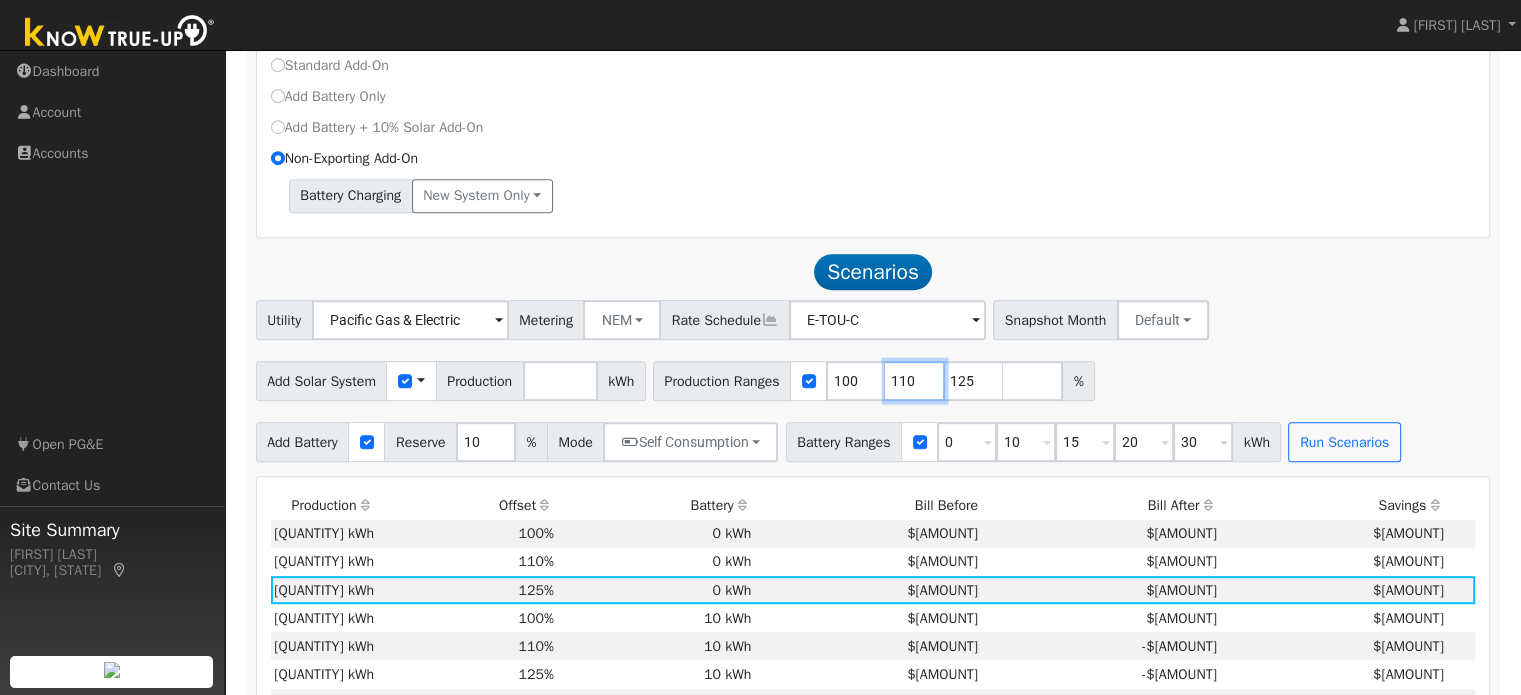 click on "110" at bounding box center (915, 381) 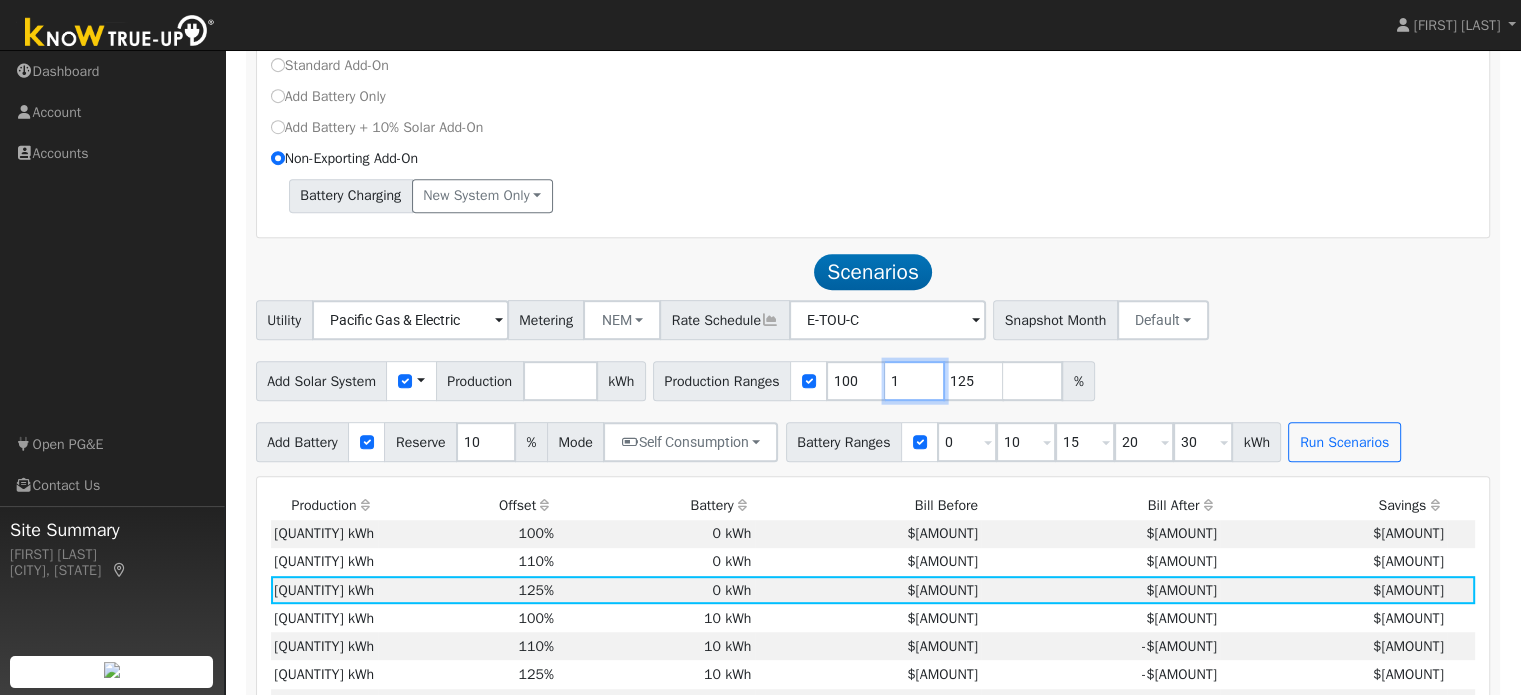 type on "125" 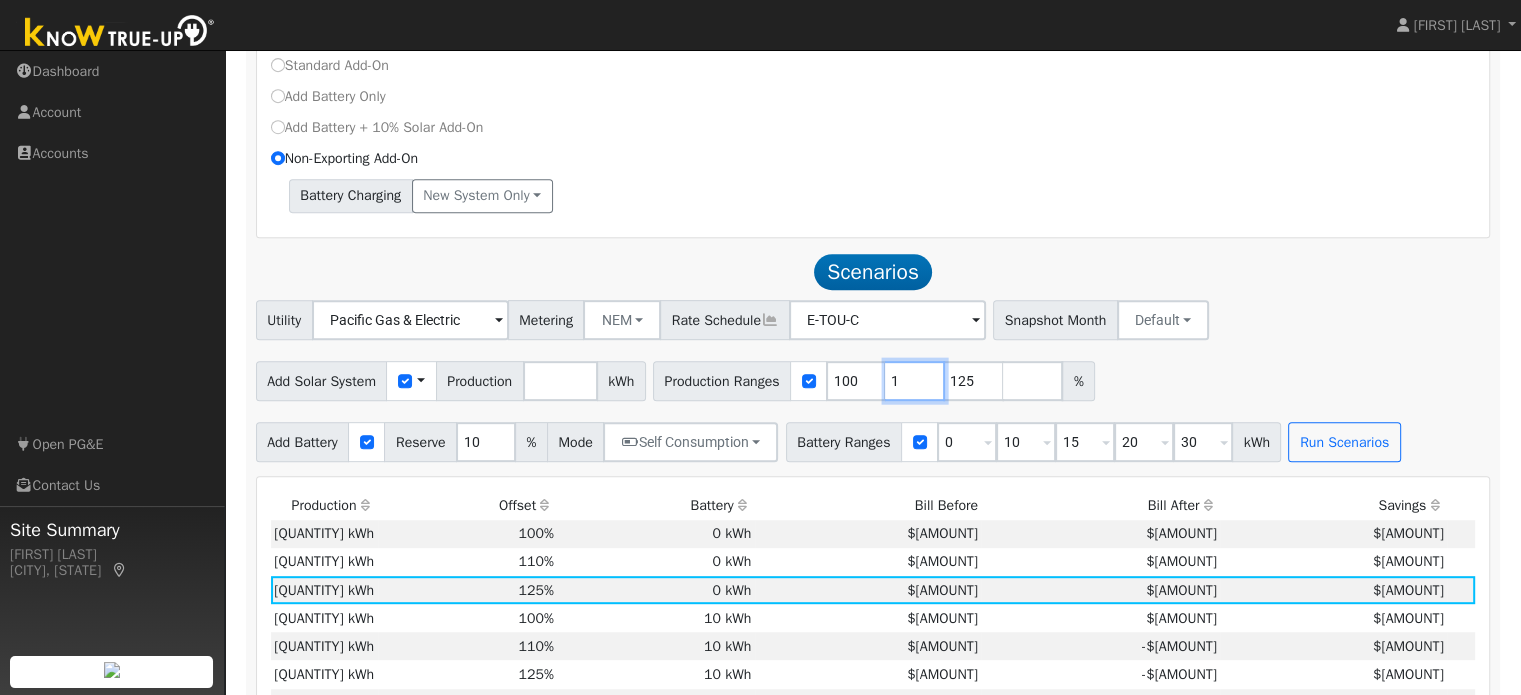 type 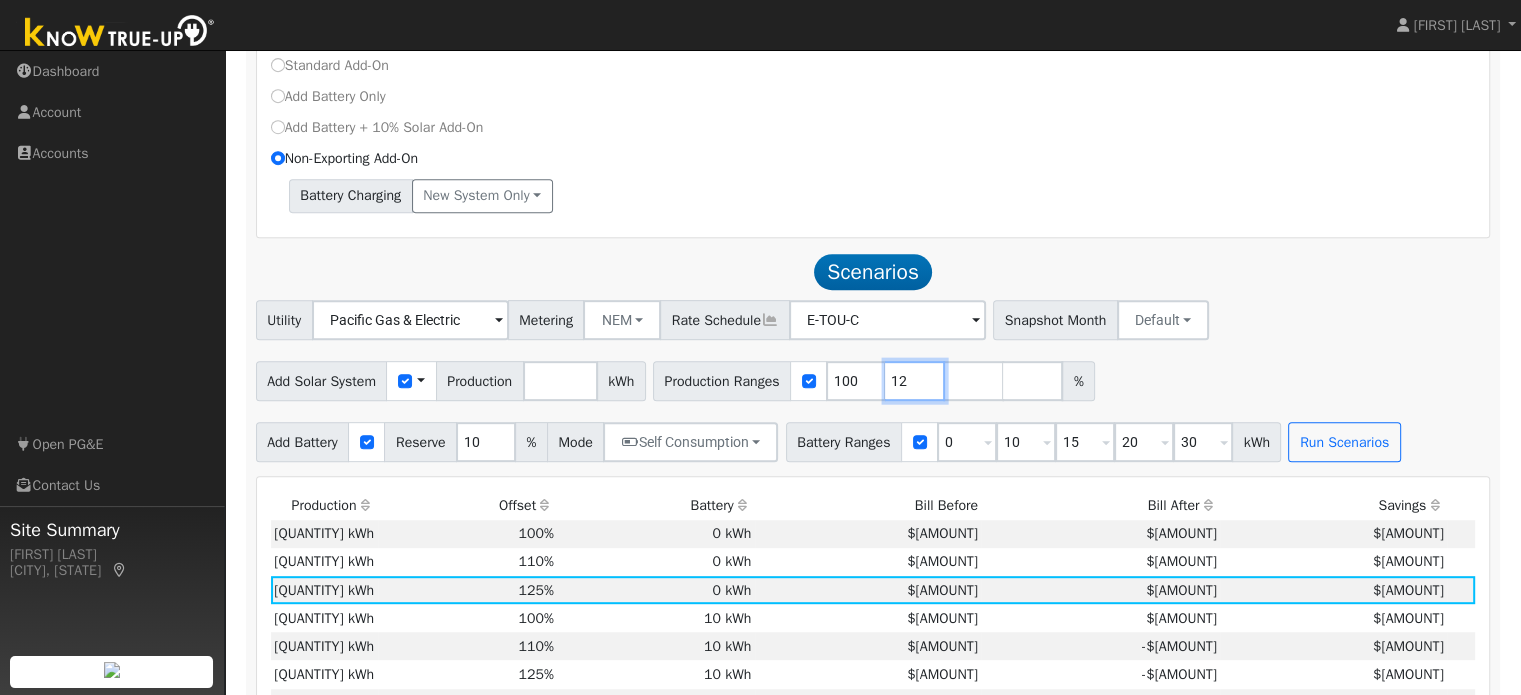 type on "1" 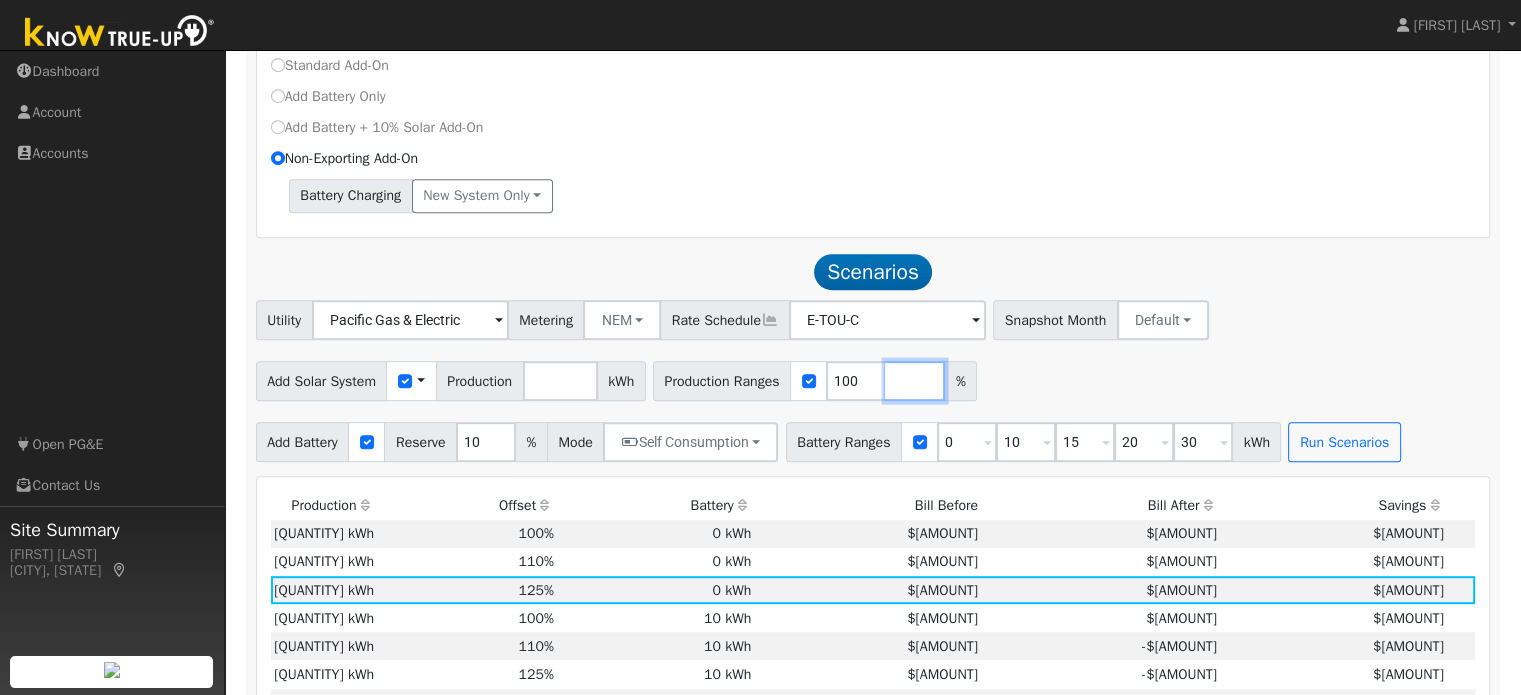 type 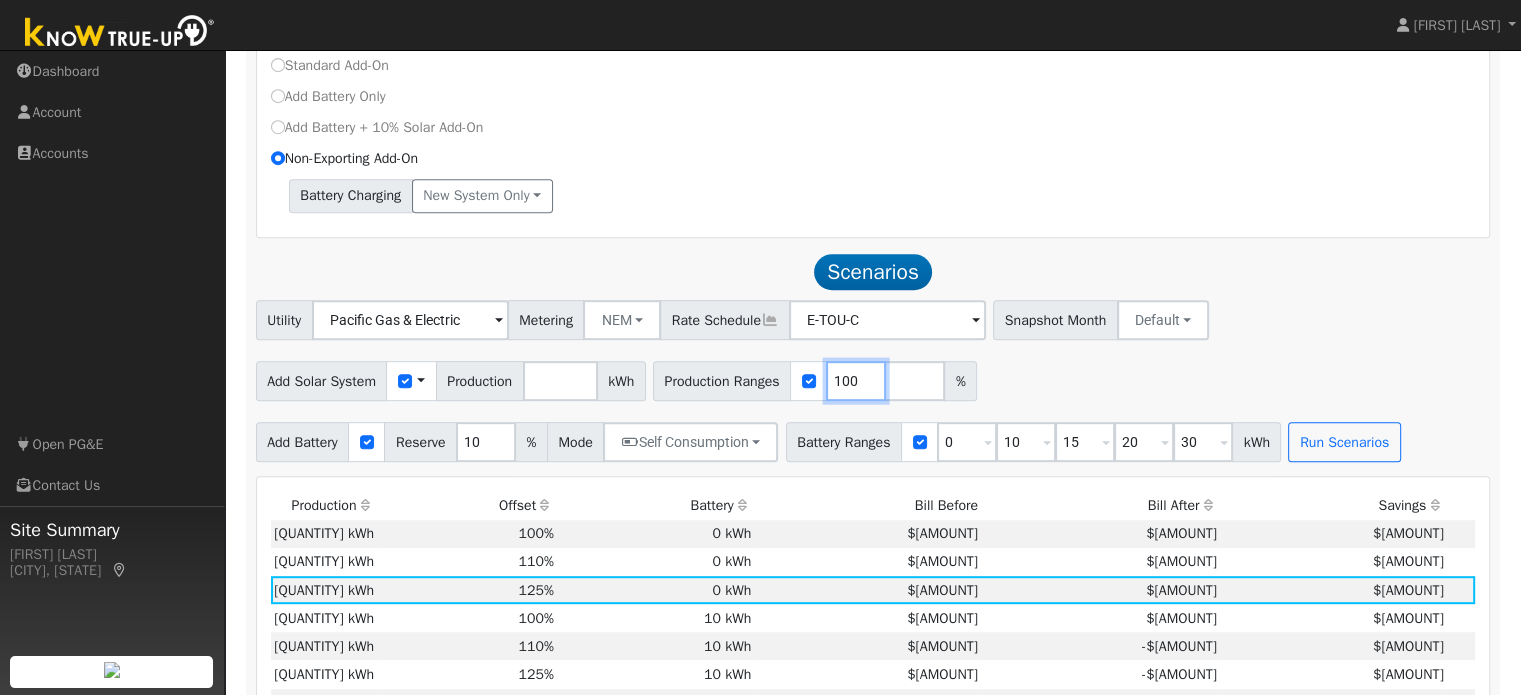 type on "2" 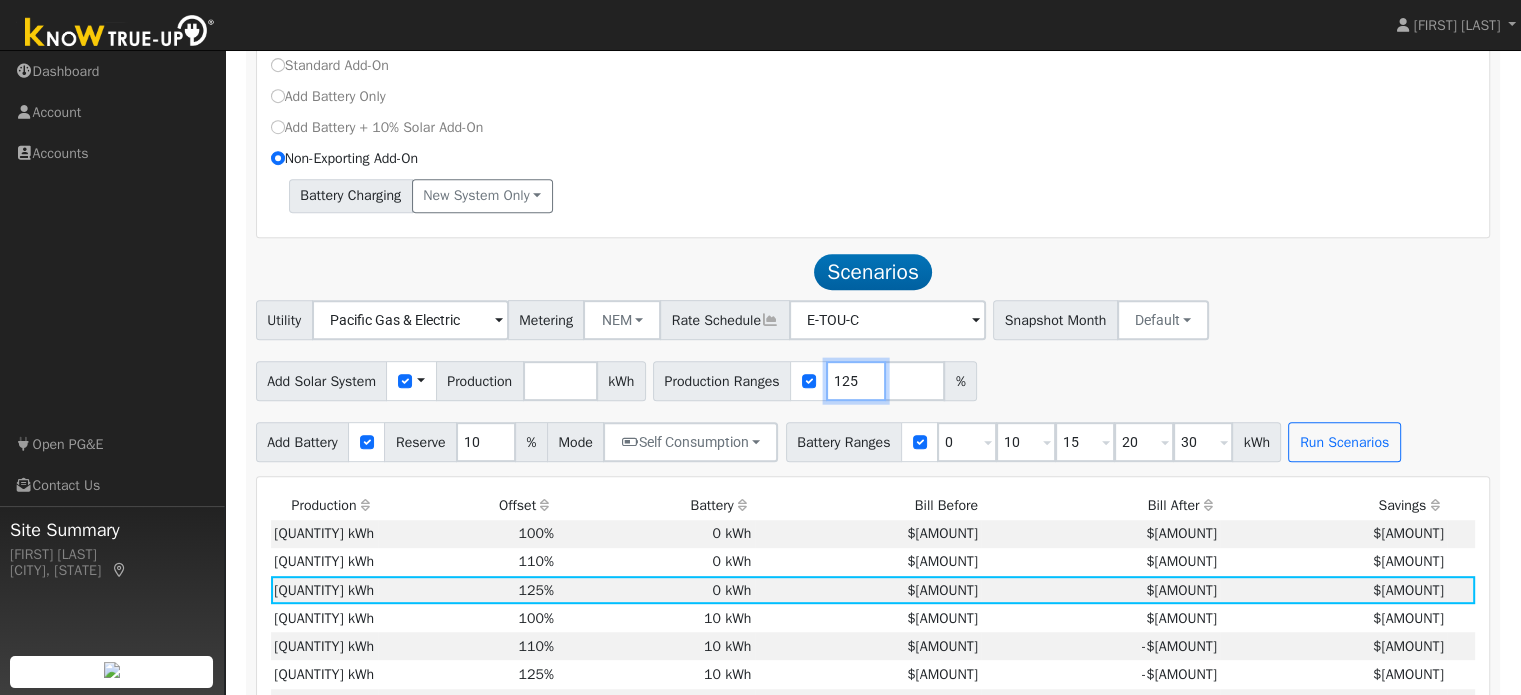 type on "125" 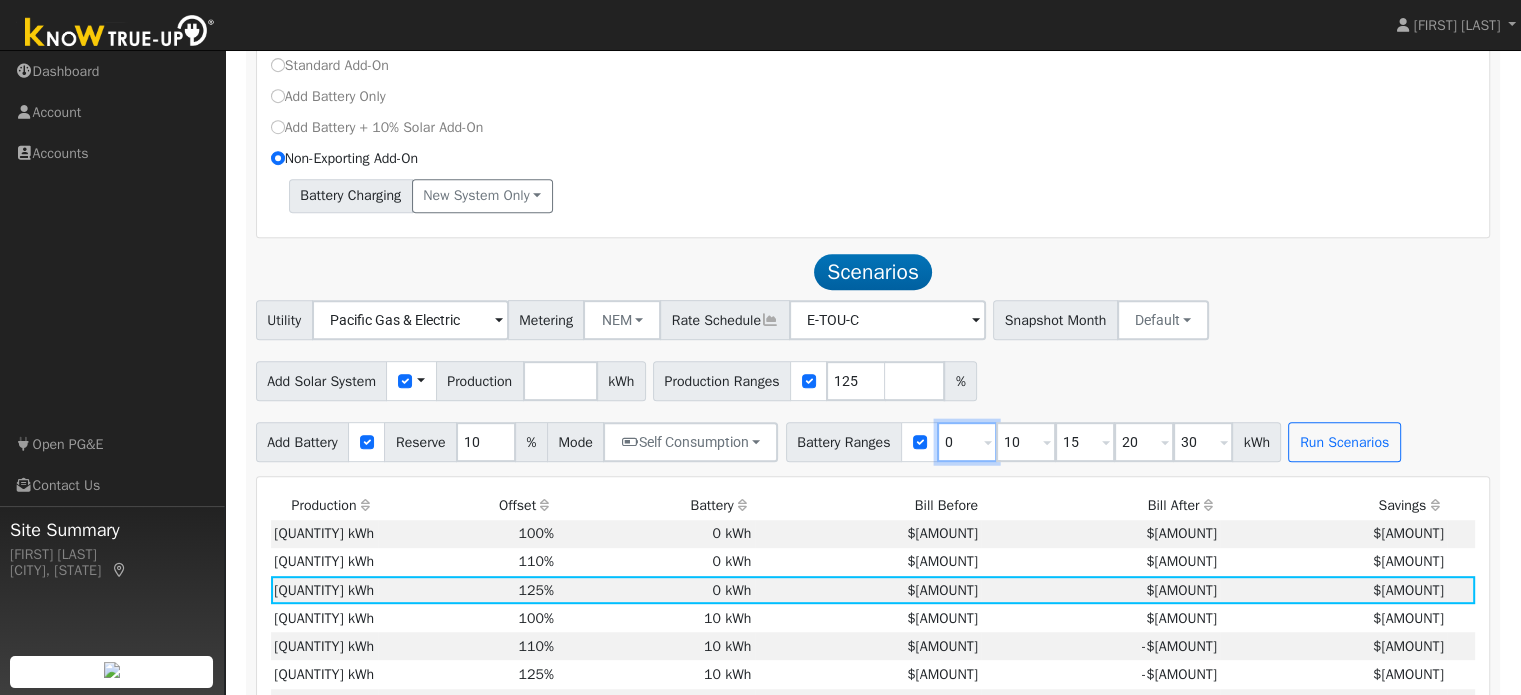 click on "0" at bounding box center (967, 442) 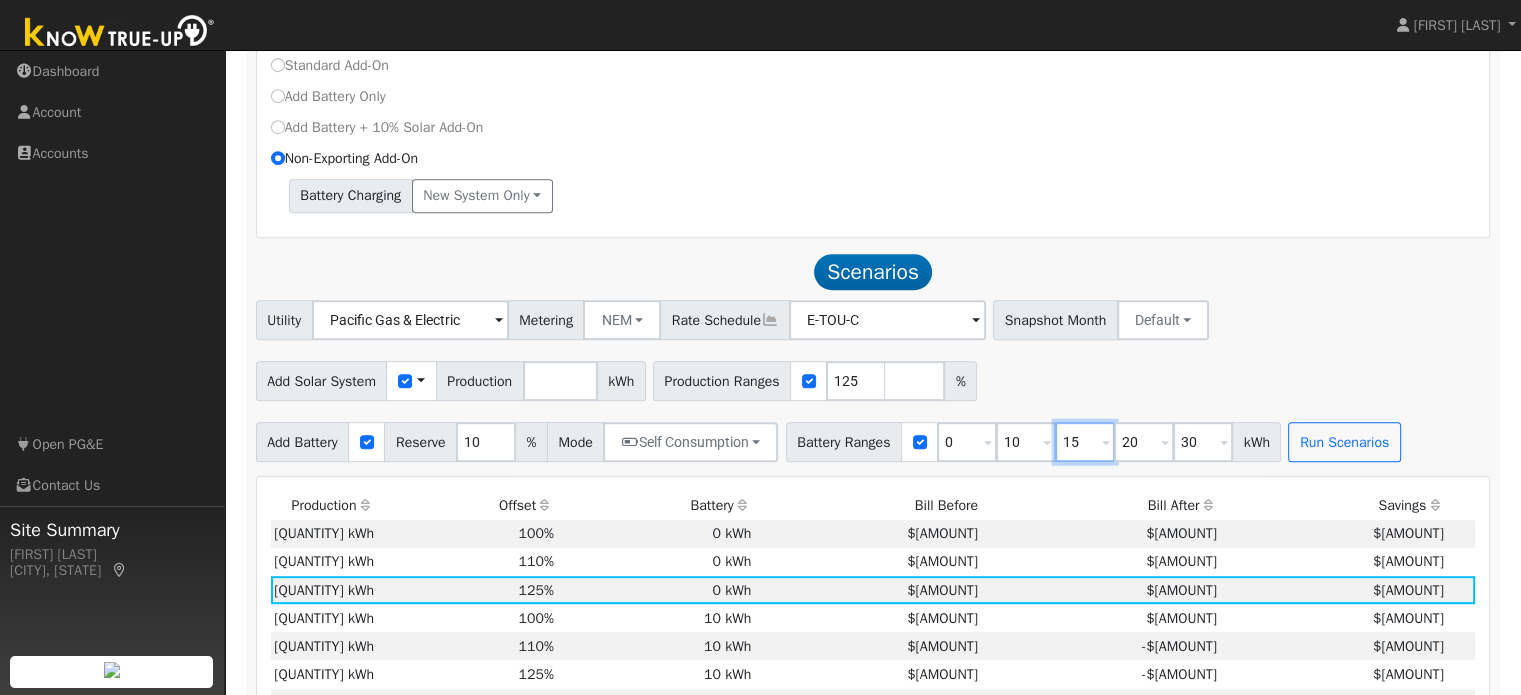 type on "20" 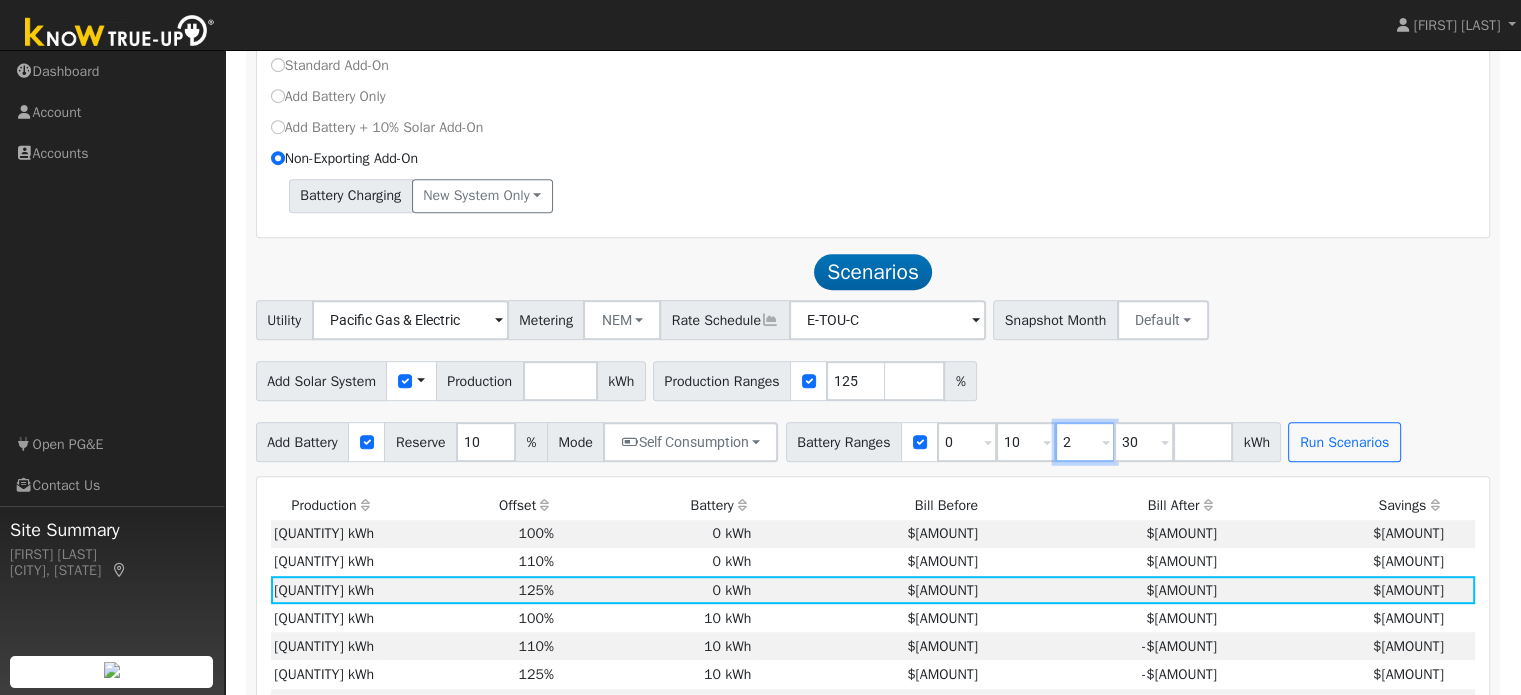 type on "30" 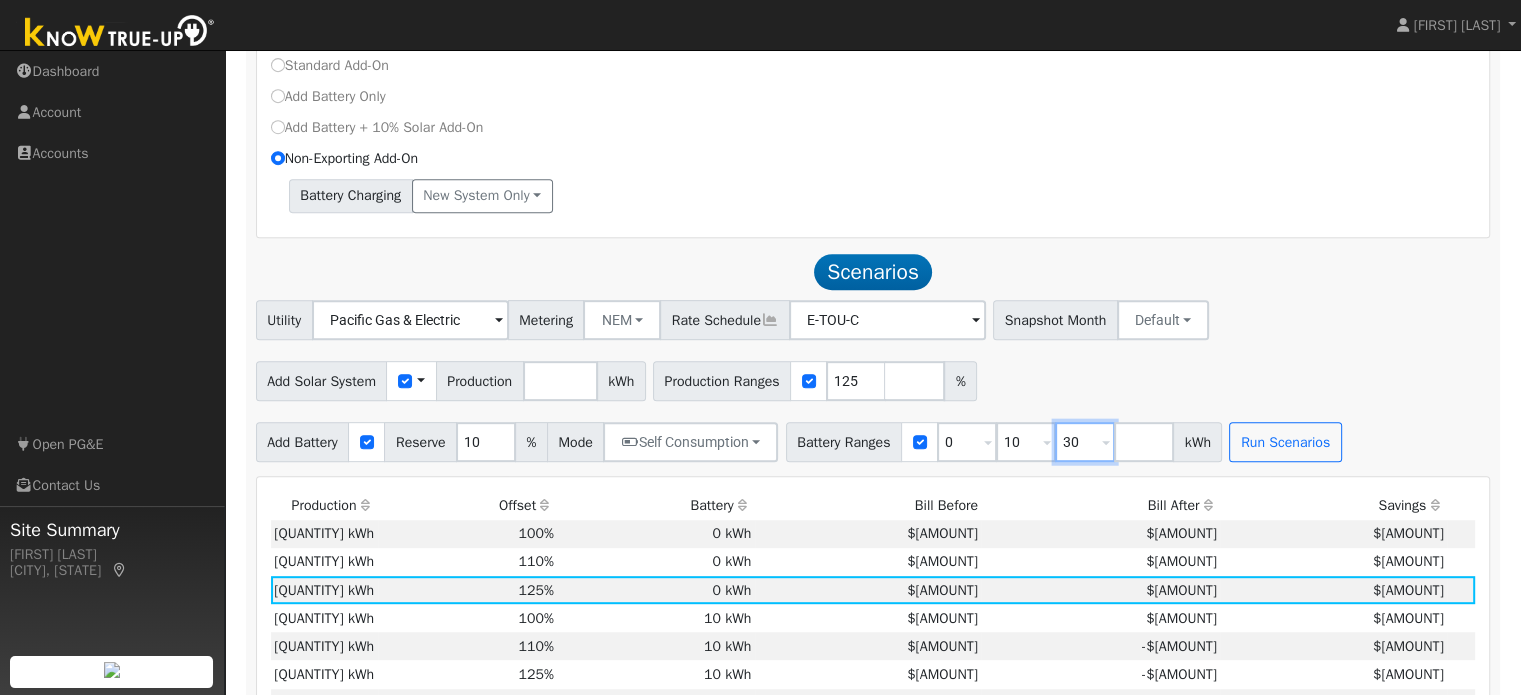 type on "3" 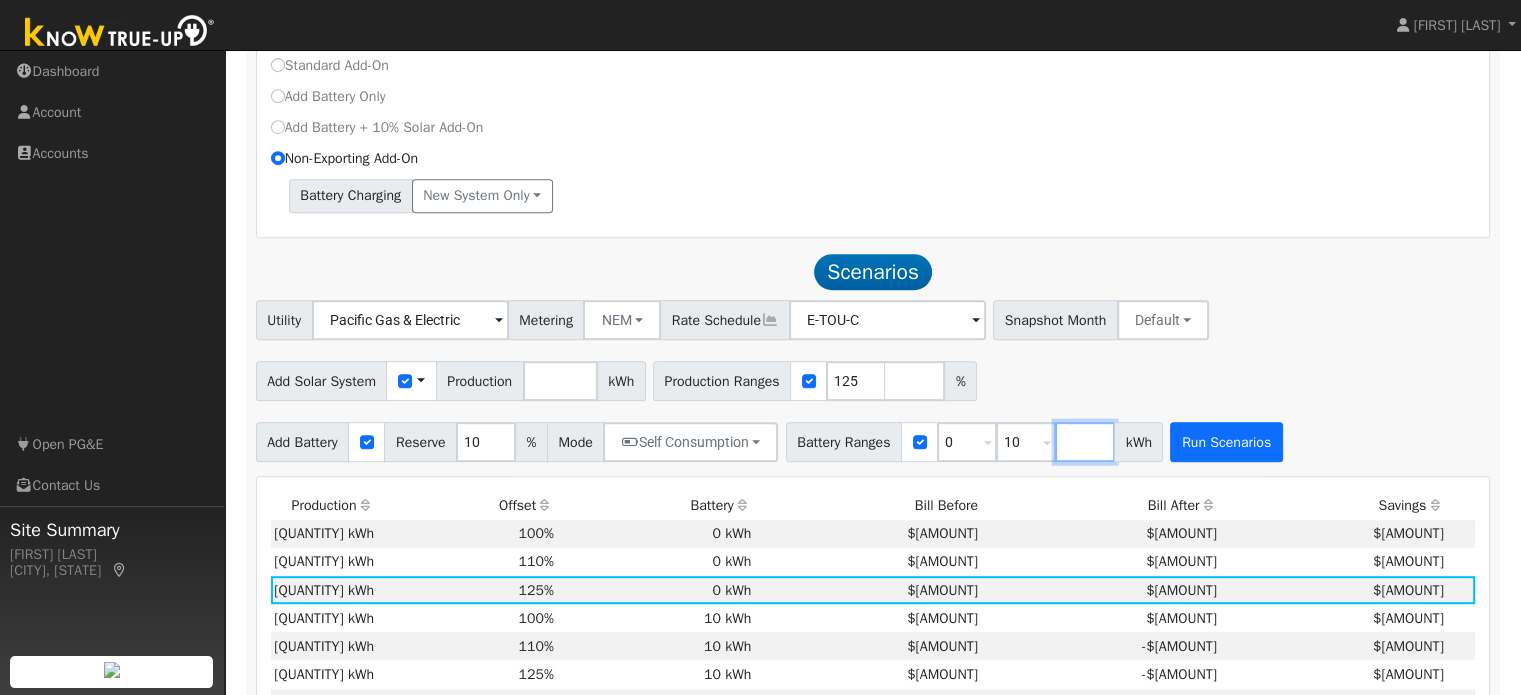 type 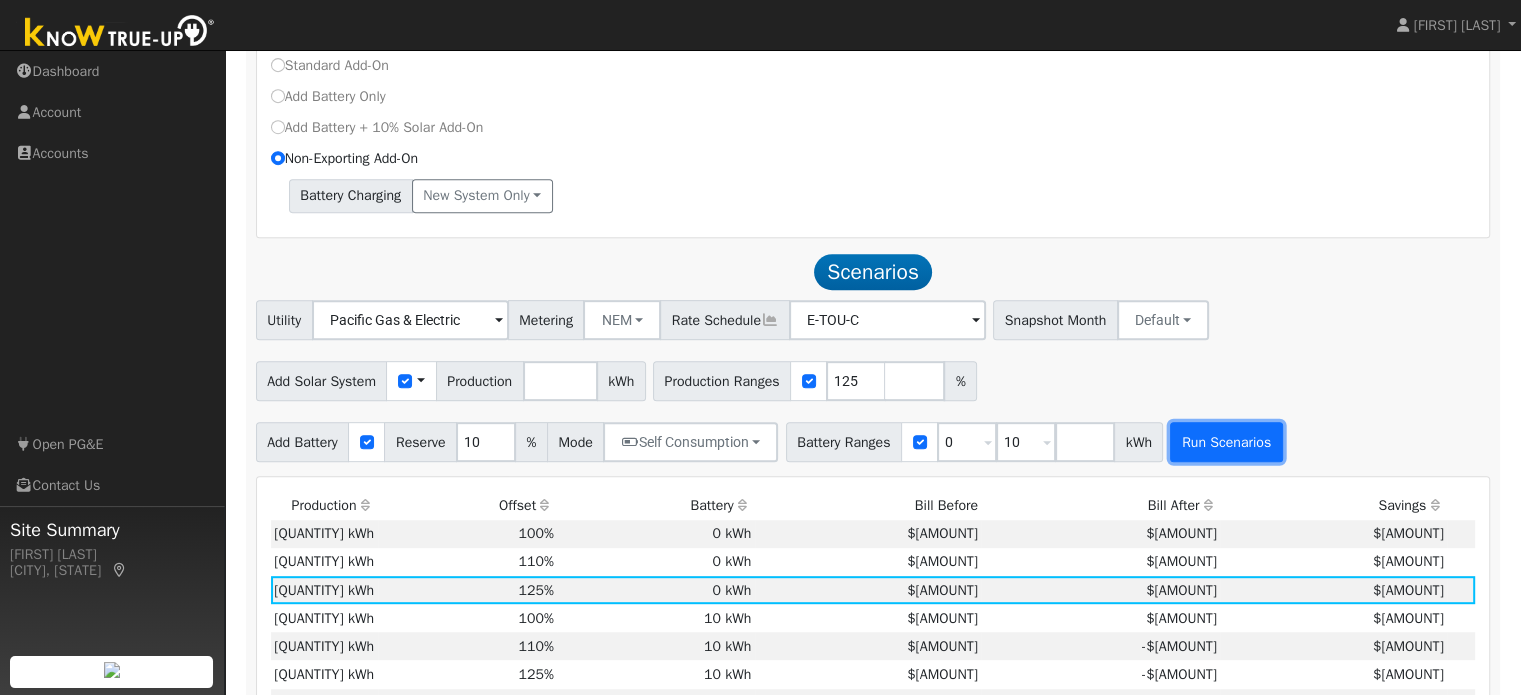 click on "Run Scenarios" at bounding box center (1226, 442) 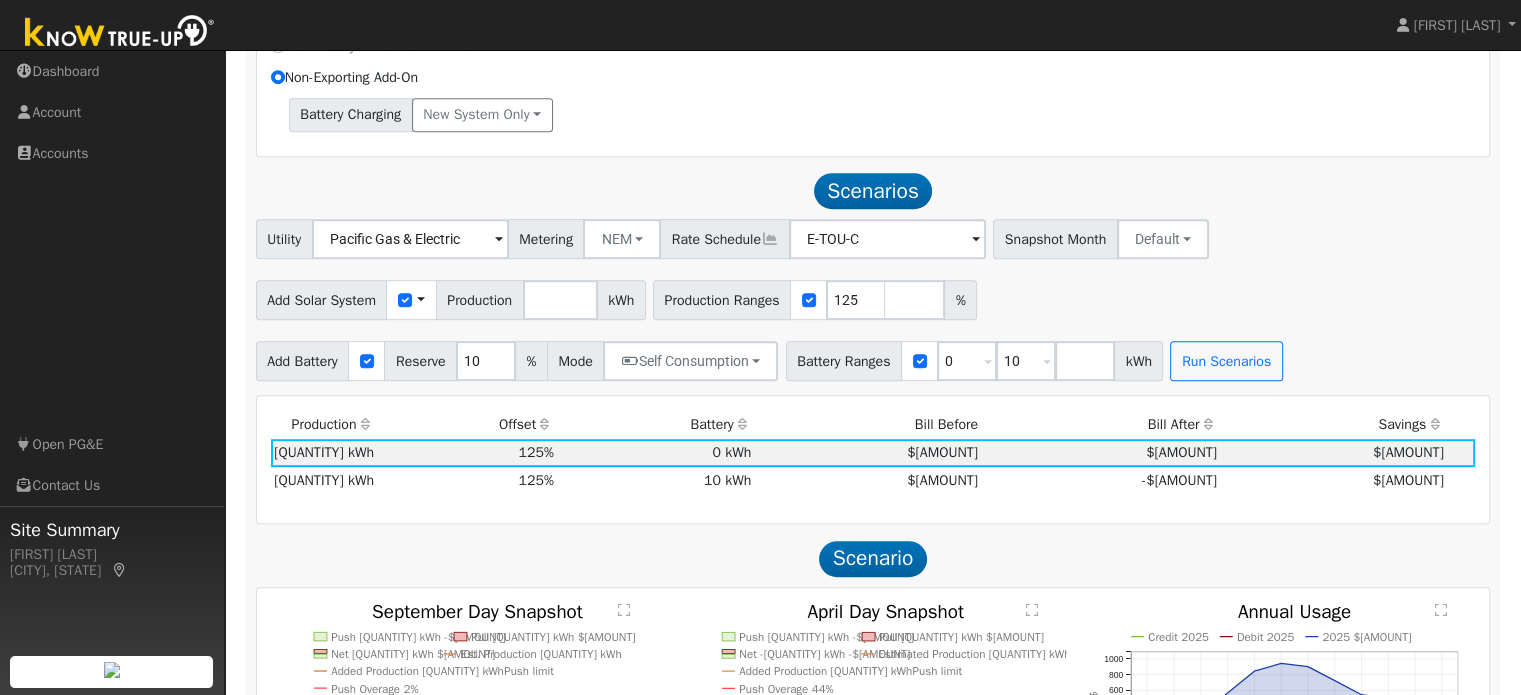 scroll, scrollTop: 1088, scrollLeft: 0, axis: vertical 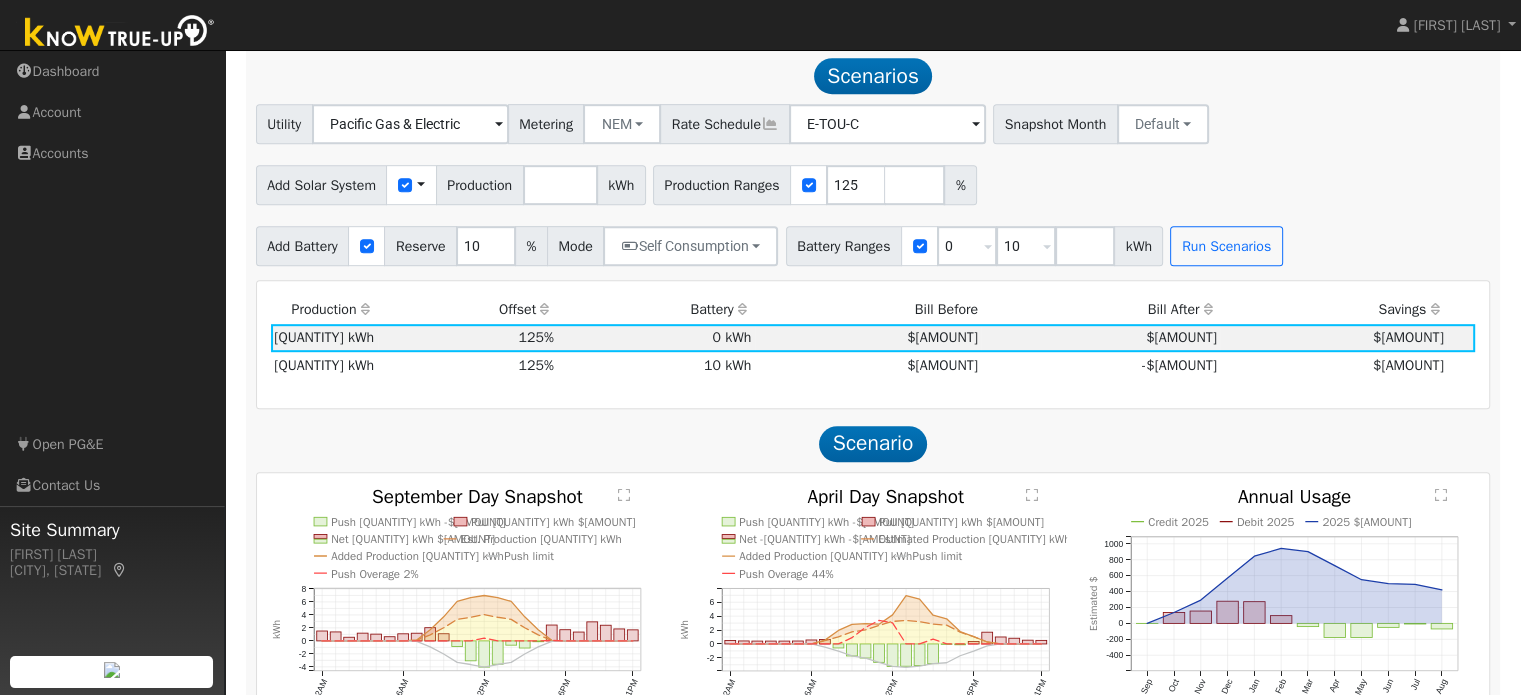 click on "Add Solar System Use CSV Data Production [QUANTITY] kWh Production Ranges 125 %" at bounding box center [873, 181] 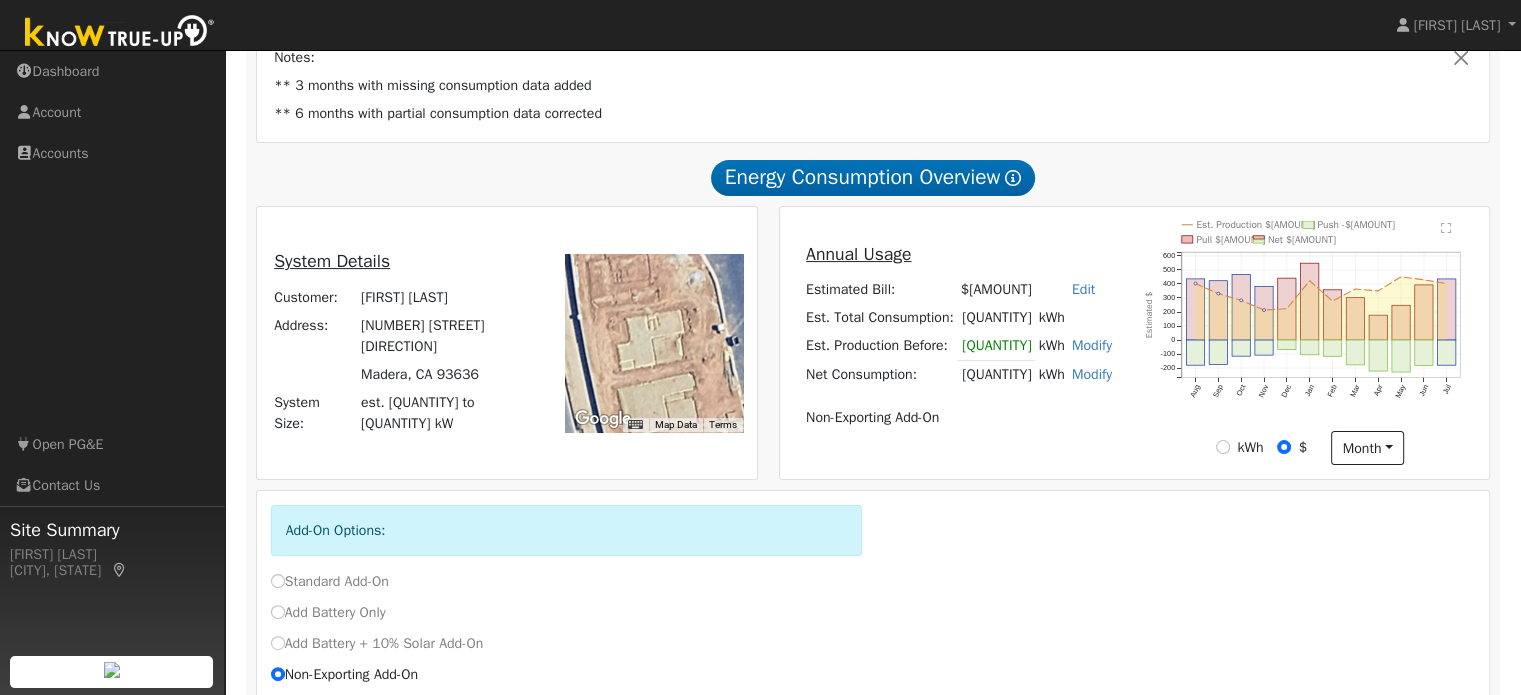 scroll, scrollTop: 0, scrollLeft: 0, axis: both 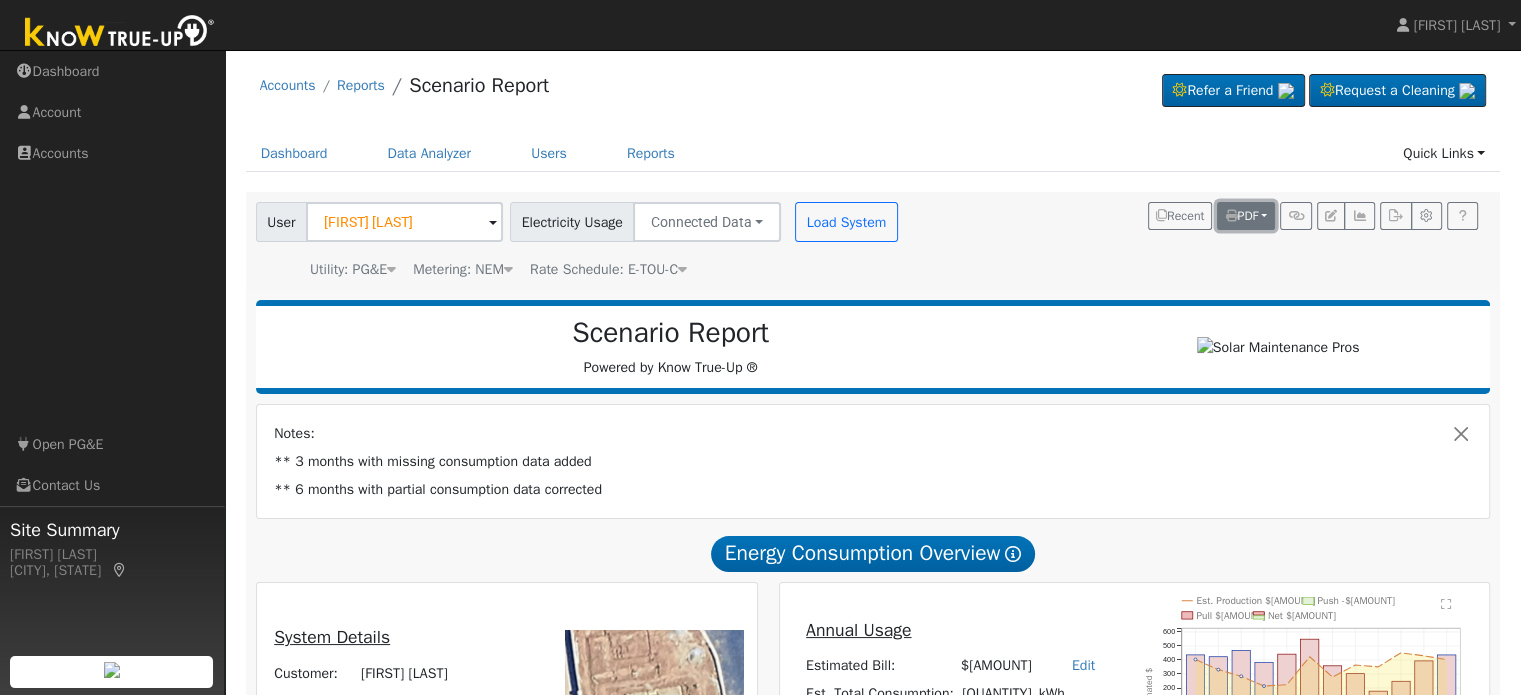 click on "PDF" at bounding box center [1241, 216] 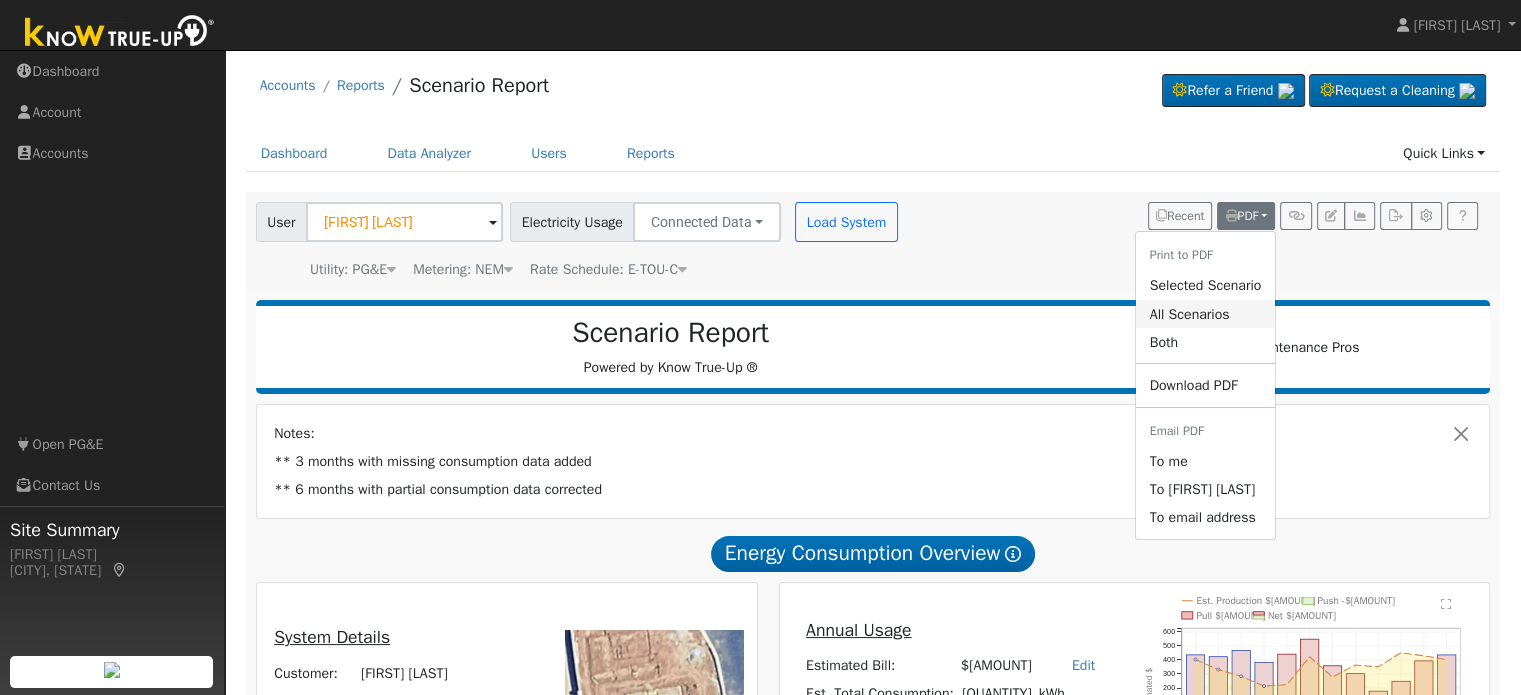 click on "All Scenarios" at bounding box center [1206, 314] 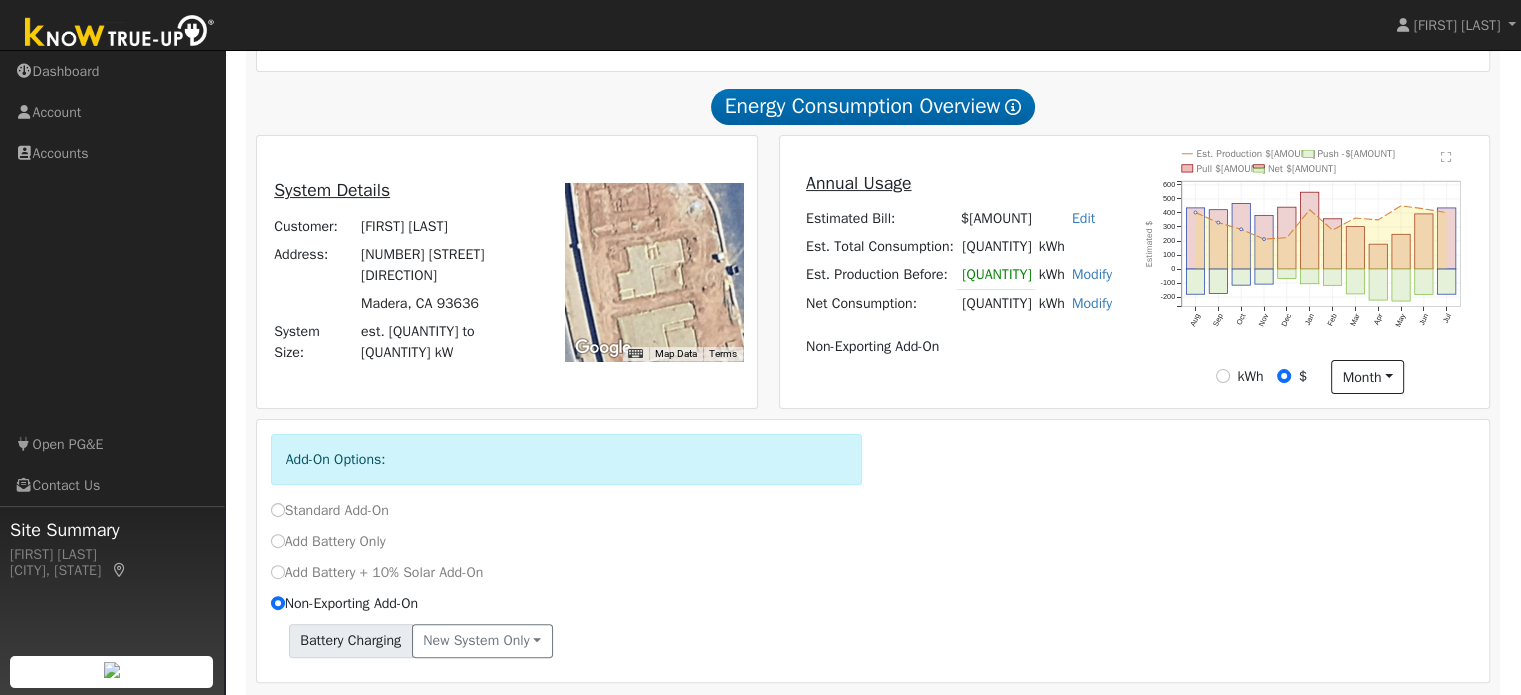 scroll, scrollTop: 448, scrollLeft: 0, axis: vertical 